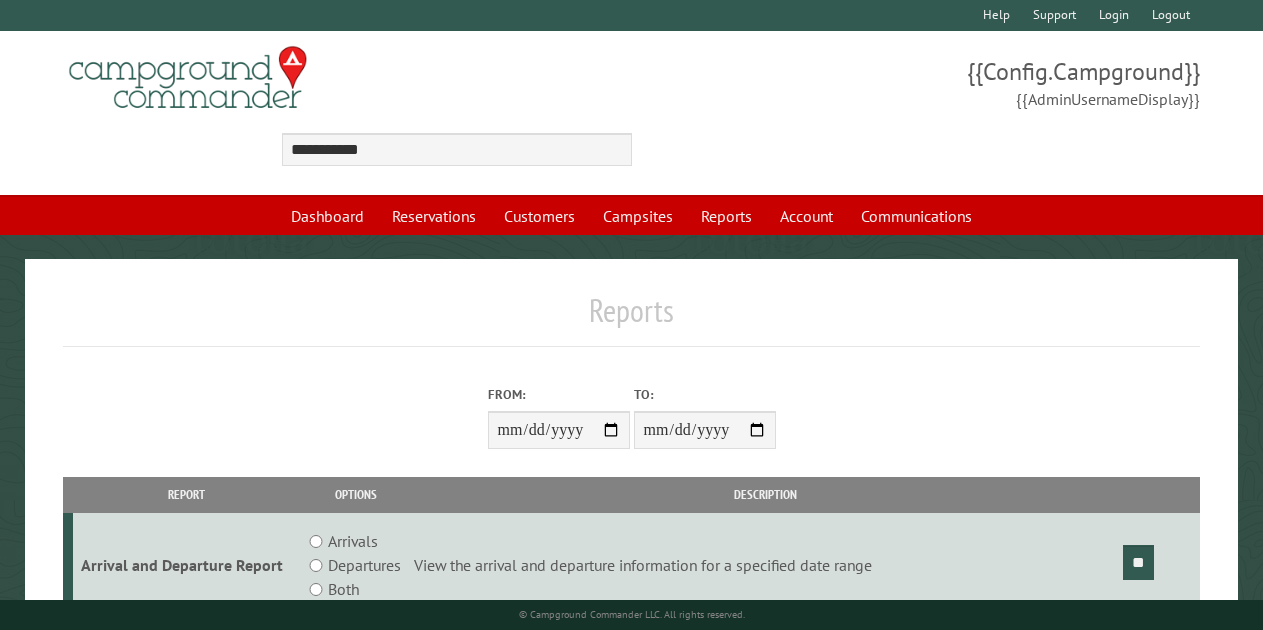 type on "**********" 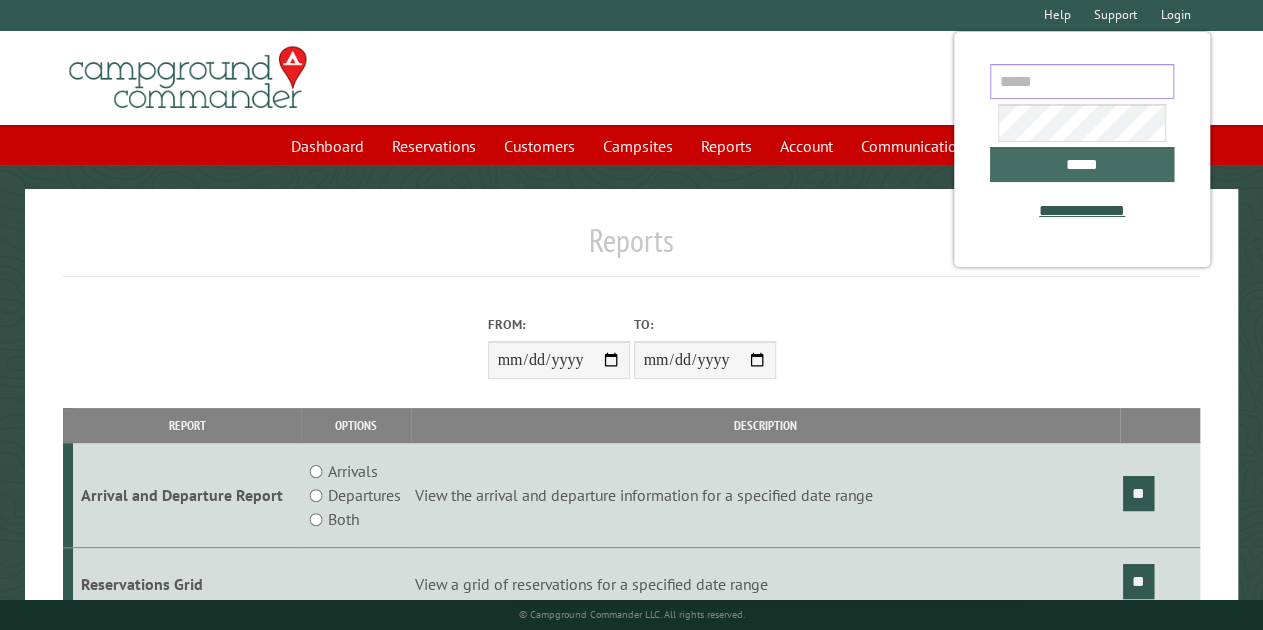 type on "**********" 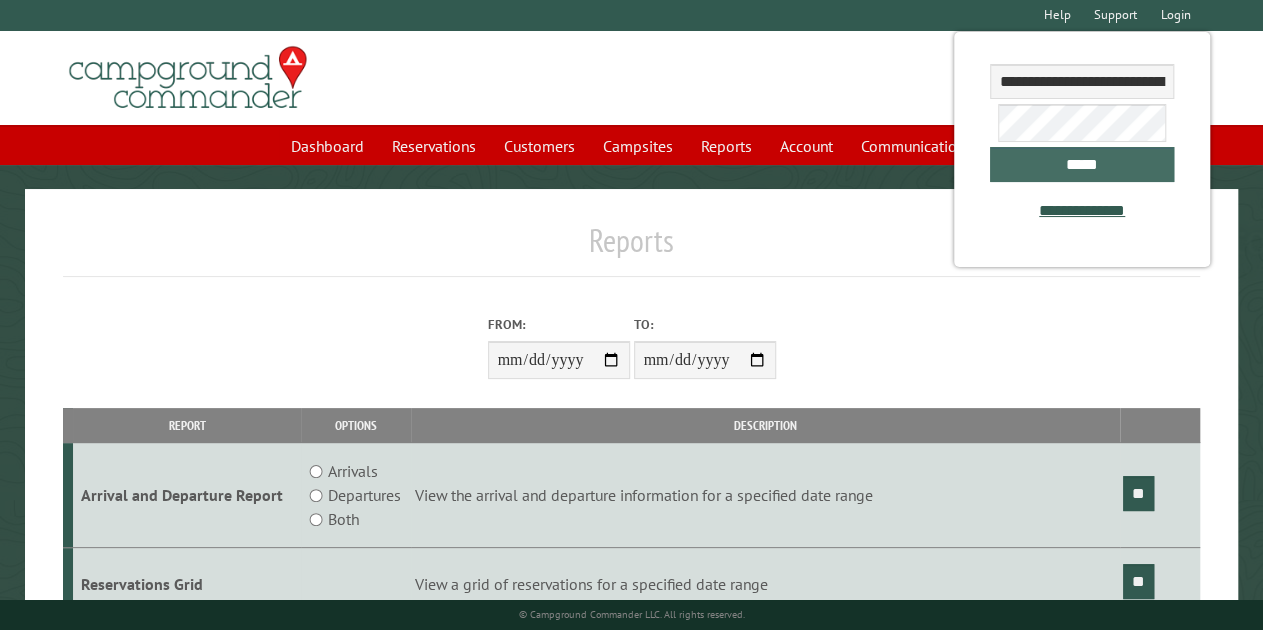 click on "*****" at bounding box center (1081, 164) 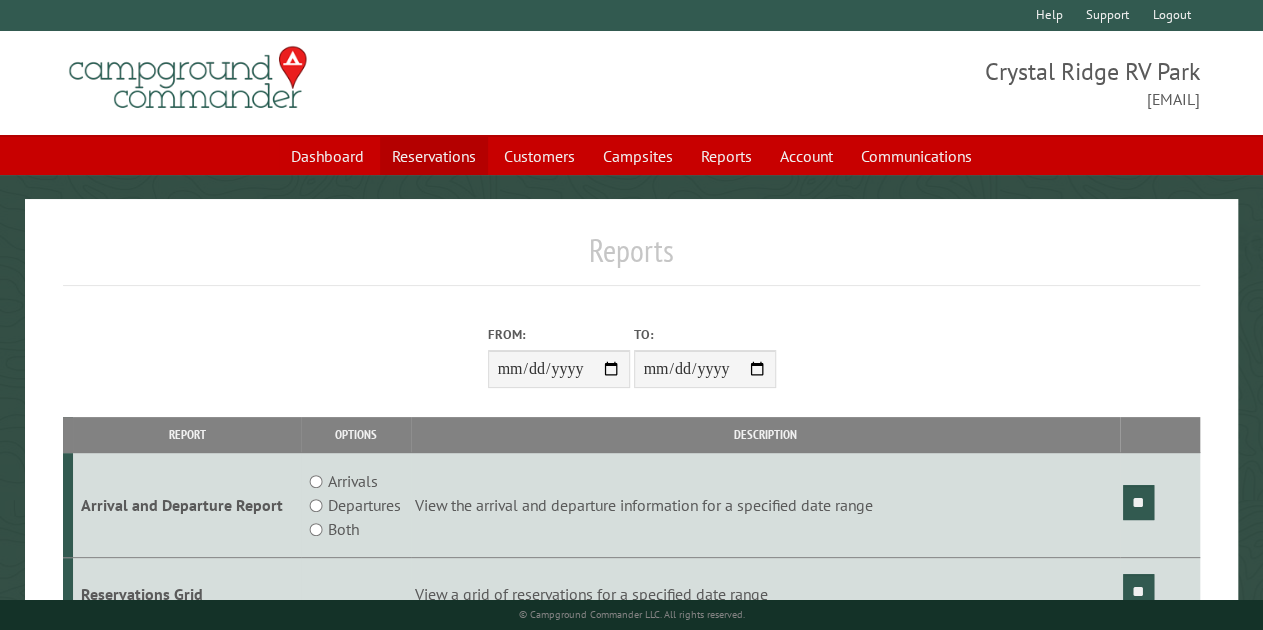 click on "Reservations" at bounding box center [434, 156] 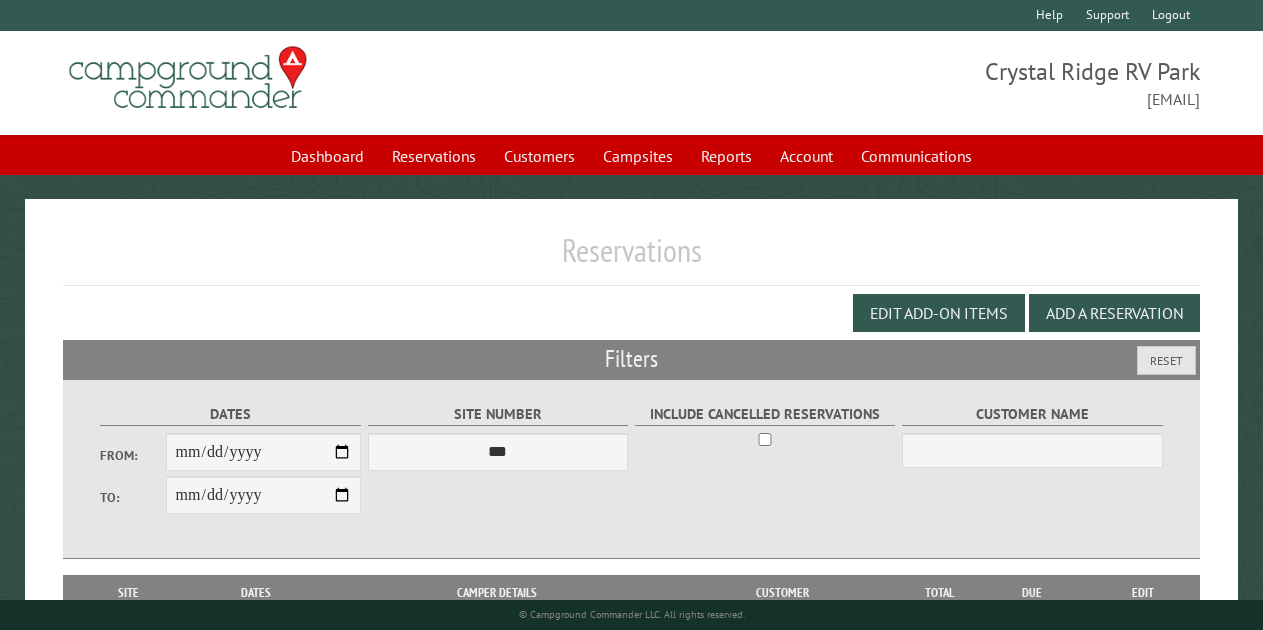 scroll, scrollTop: 0, scrollLeft: 0, axis: both 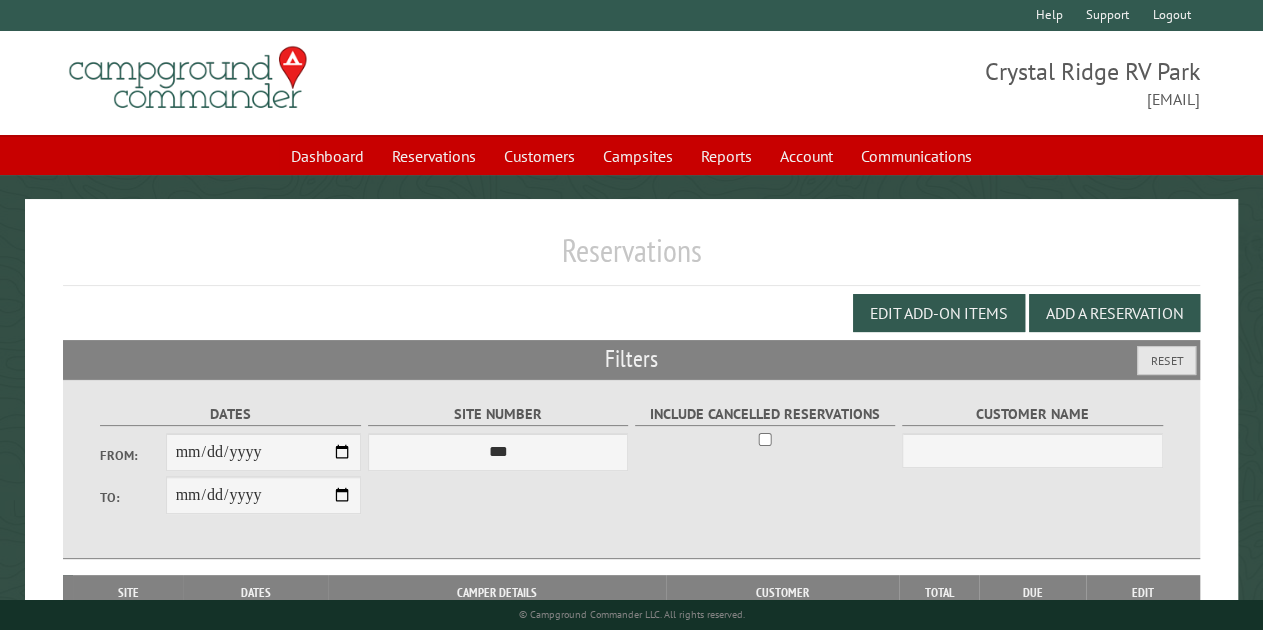 select 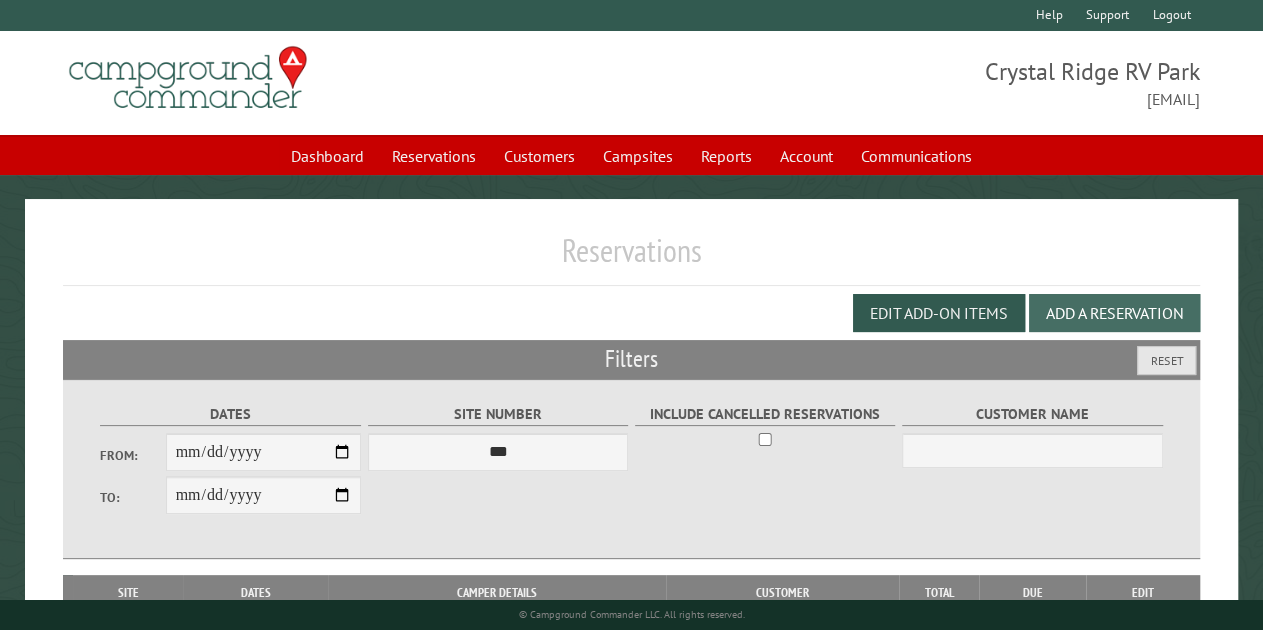 click on "Add a Reservation" at bounding box center (1114, 313) 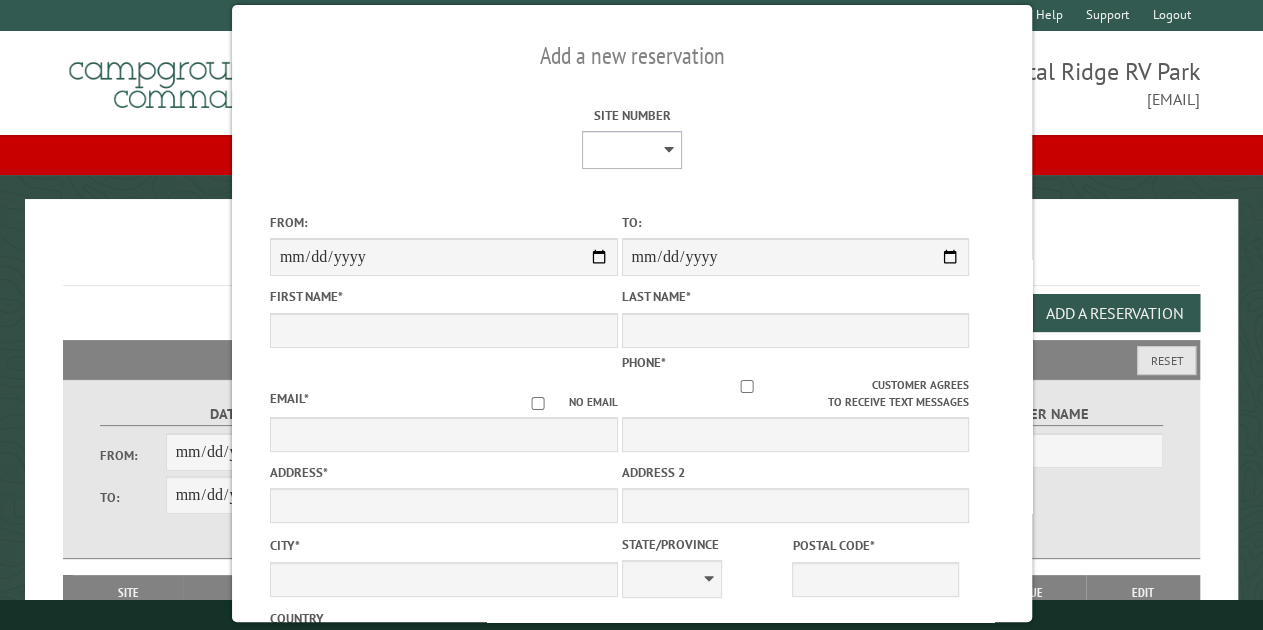 click on "**********" at bounding box center (632, 150) 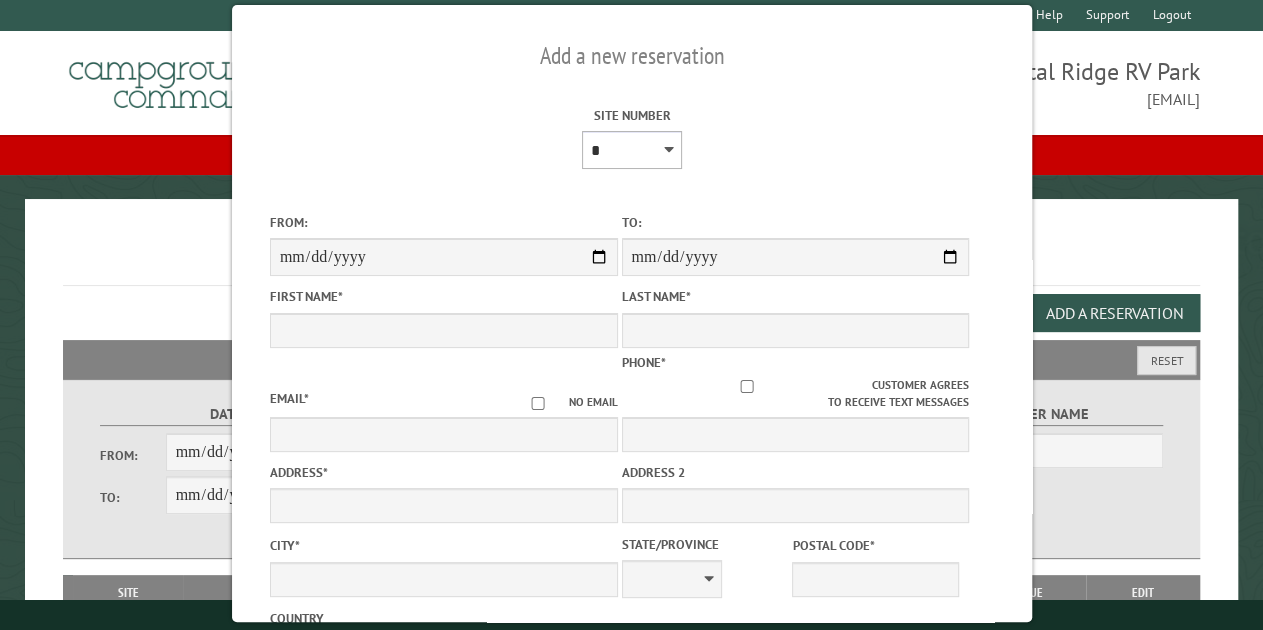 click on "**********" at bounding box center (632, 150) 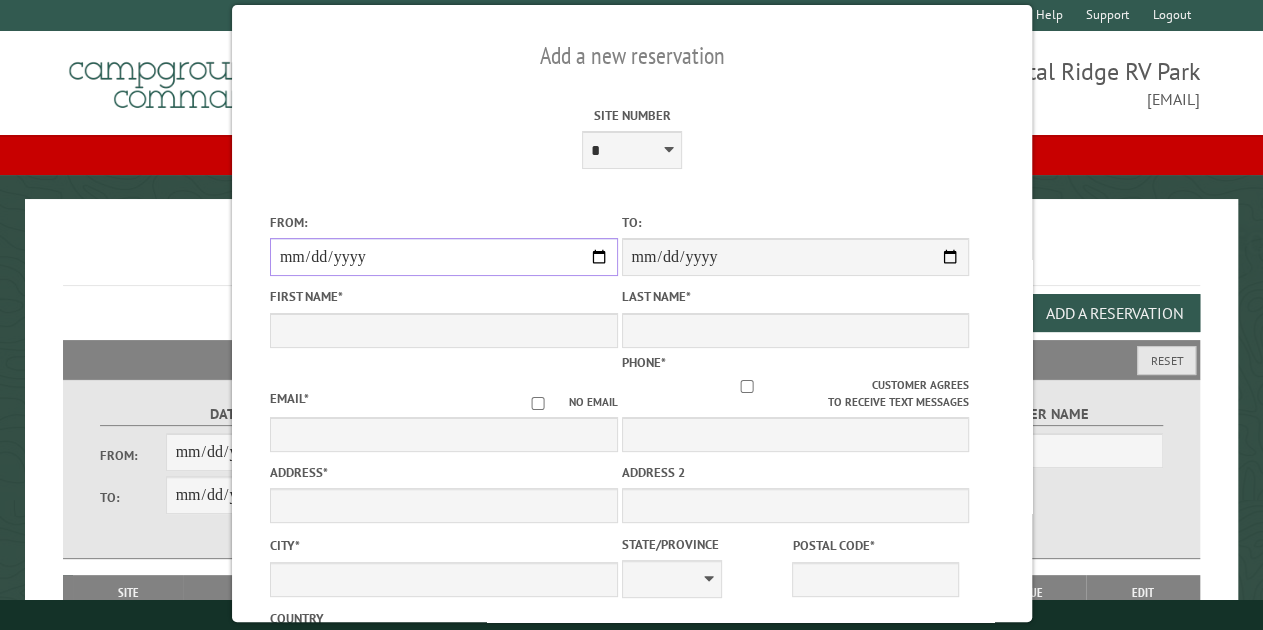 click on "From:" at bounding box center [443, 257] 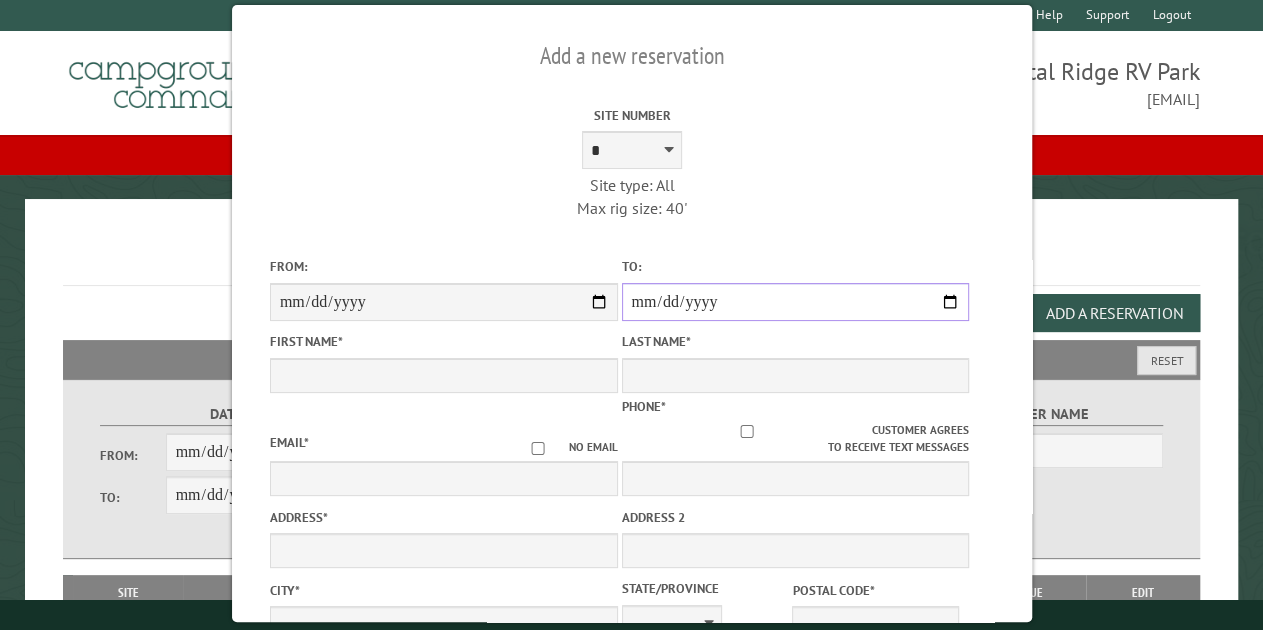 click on "**********" at bounding box center [795, 302] 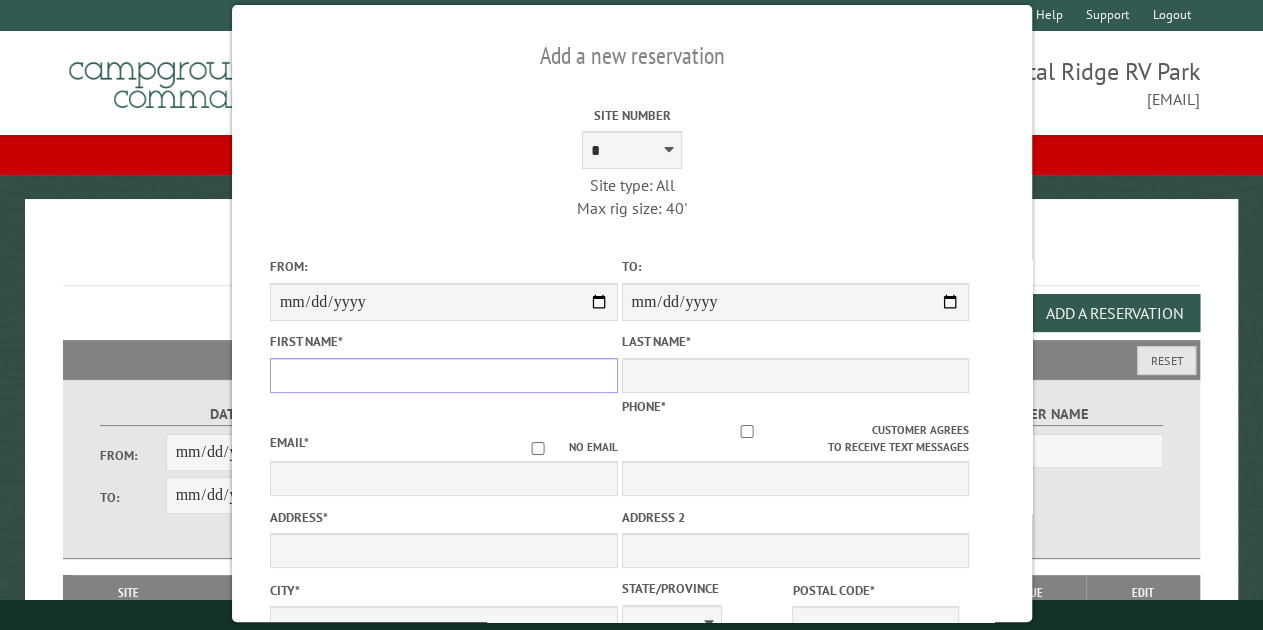 click on "First Name *" at bounding box center [443, 375] 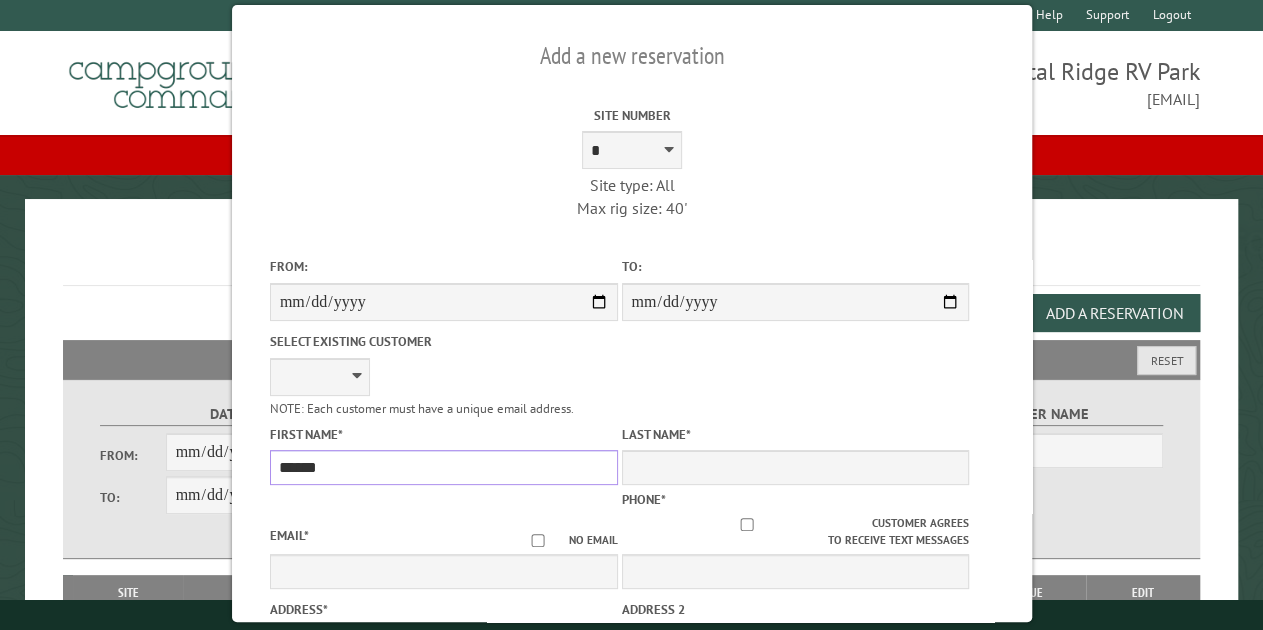 type on "******" 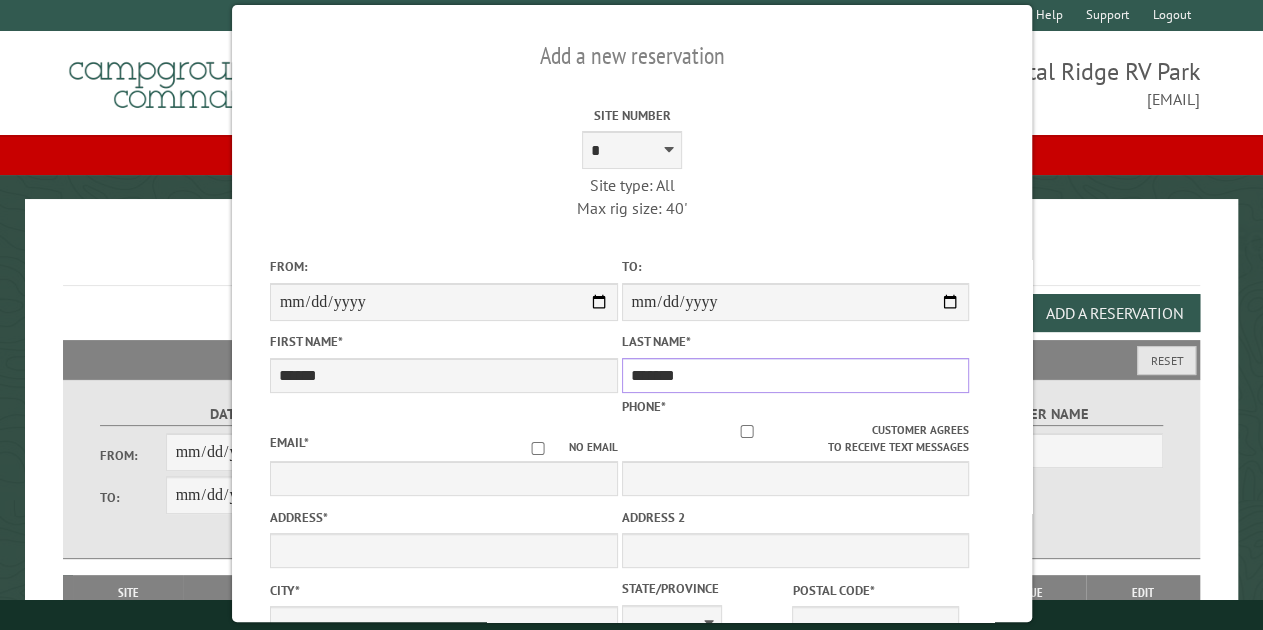 type on "*******" 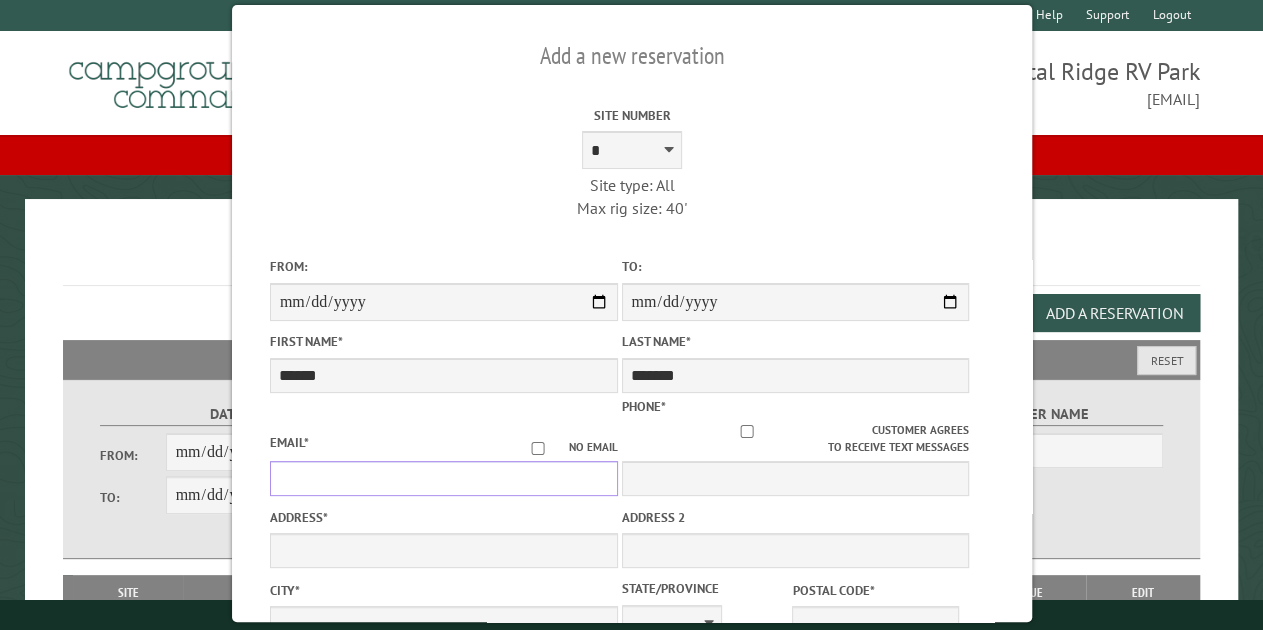 click on "Email *" at bounding box center (443, 478) 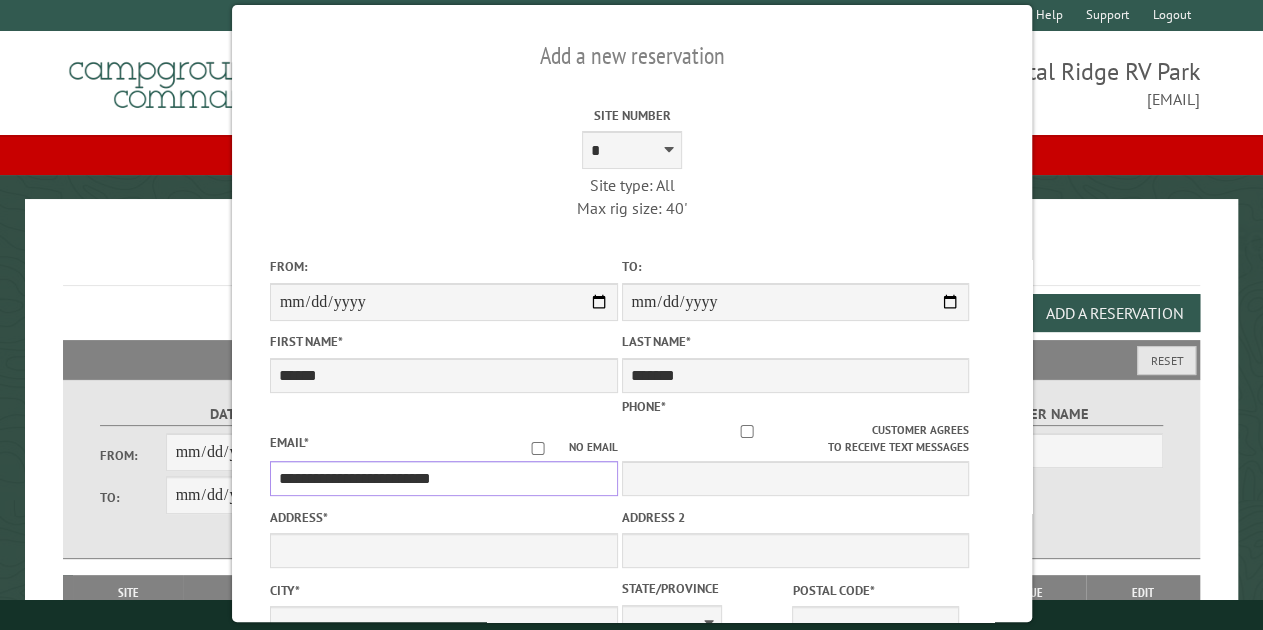 type on "**********" 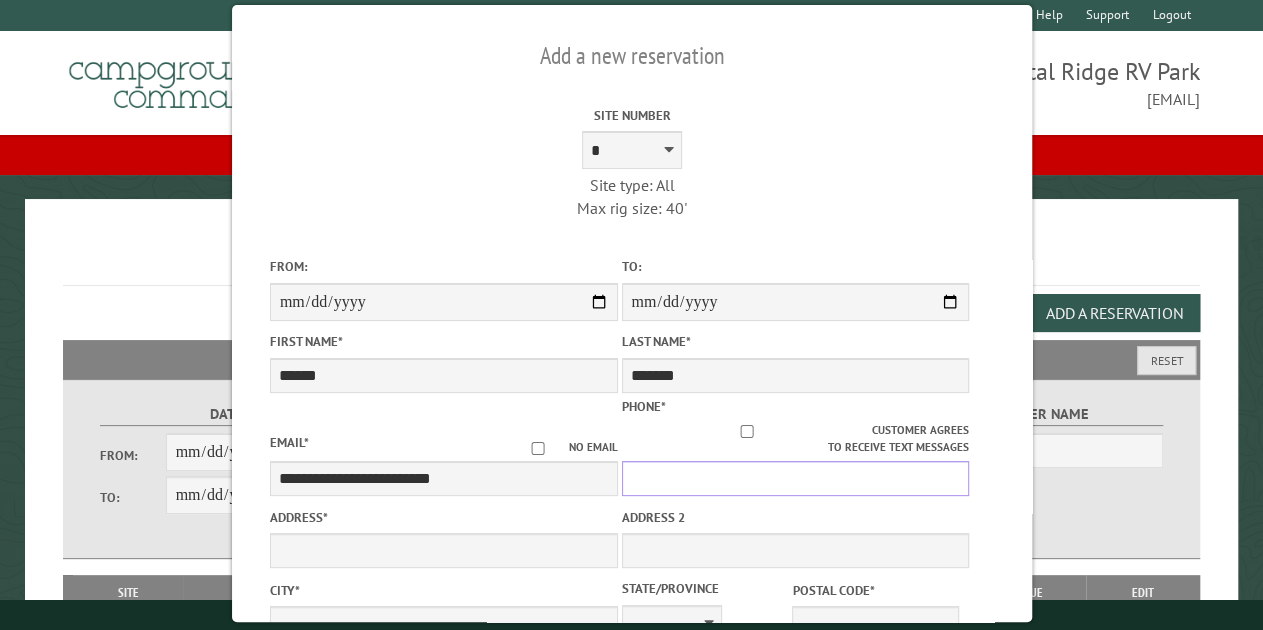 click on "Phone *" at bounding box center (795, 478) 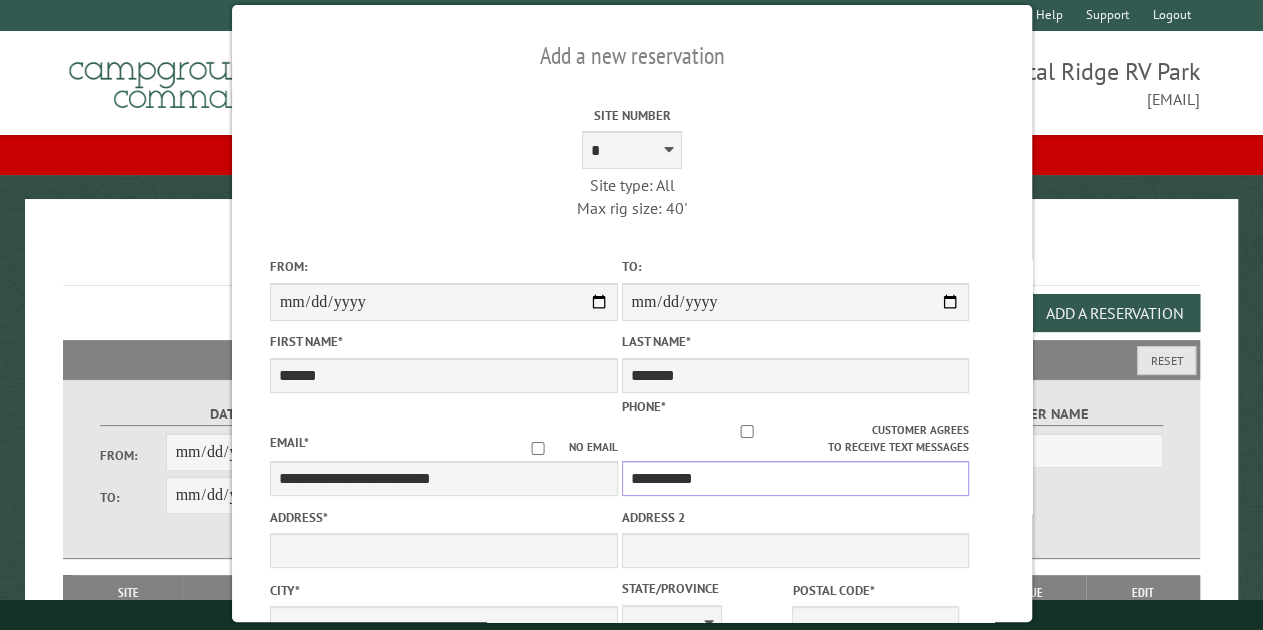 type on "**********" 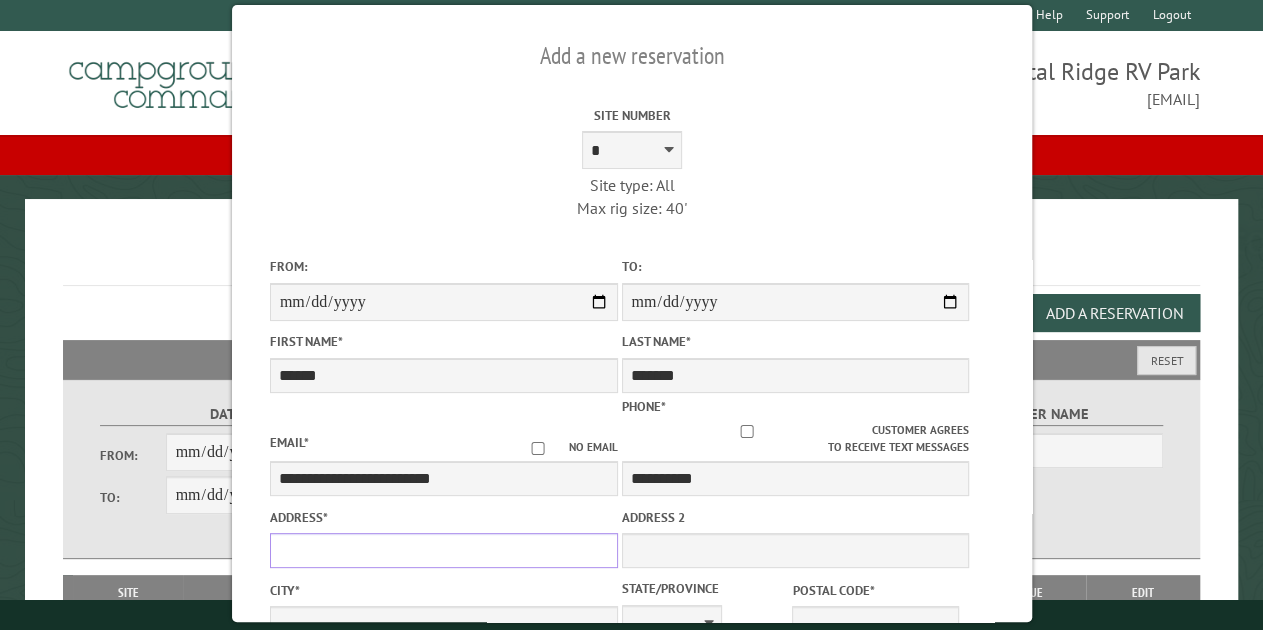 click on "Address *" at bounding box center (443, 550) 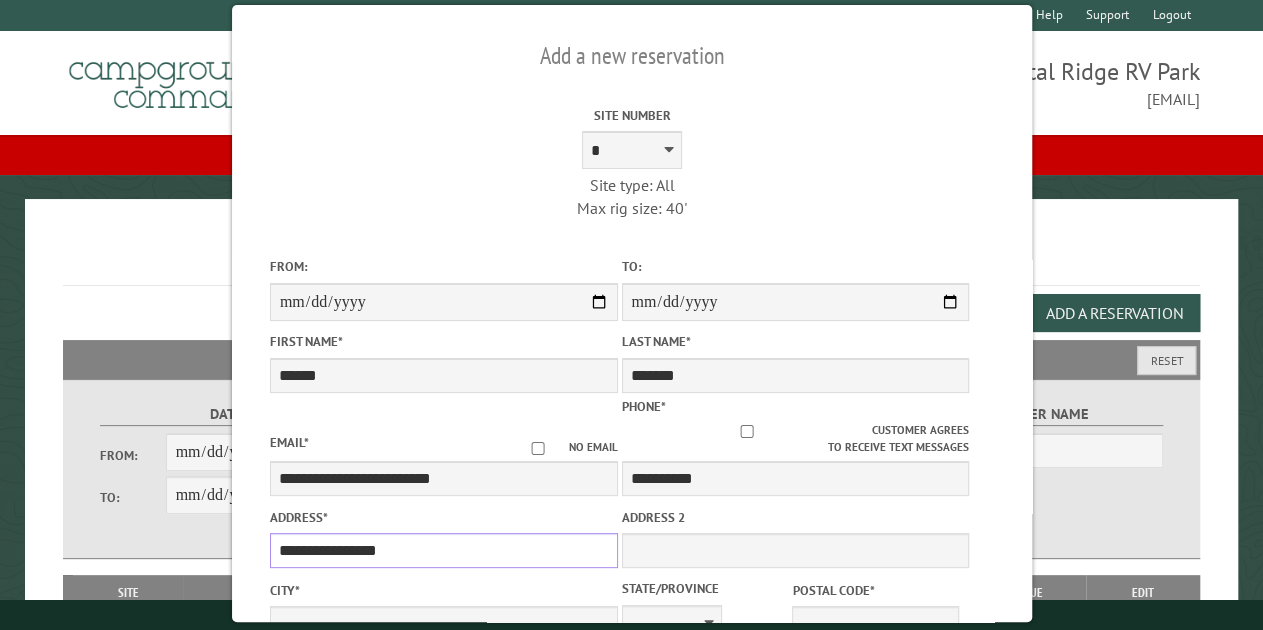 type on "**********" 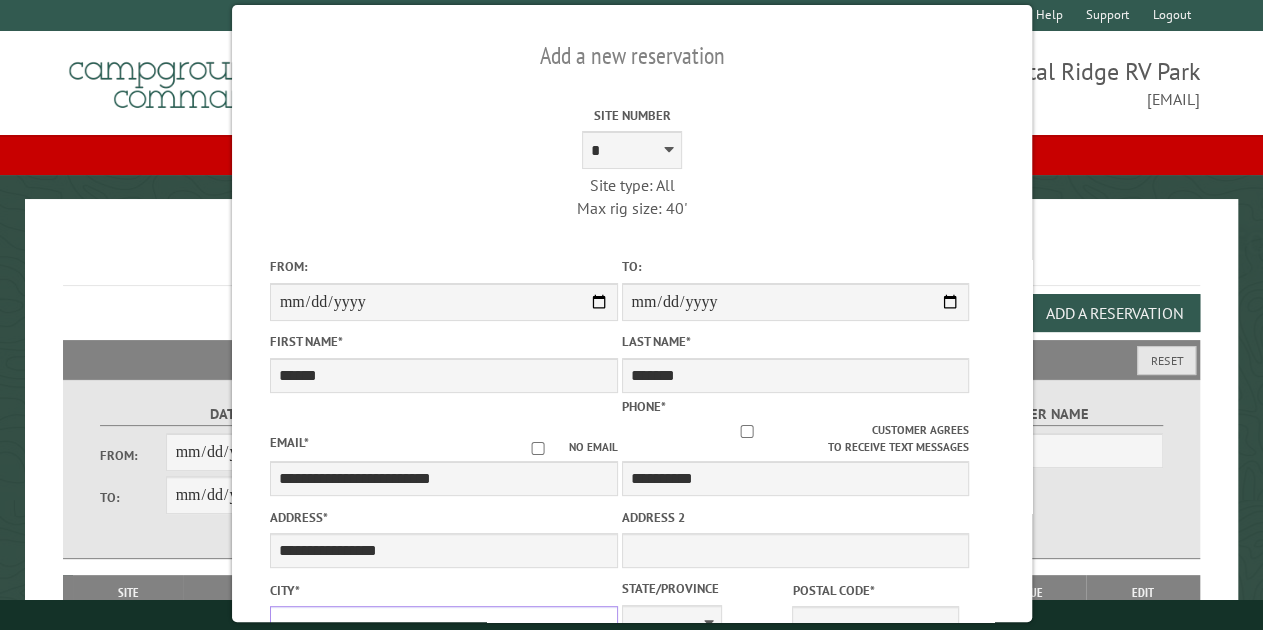 scroll, scrollTop: 8, scrollLeft: 0, axis: vertical 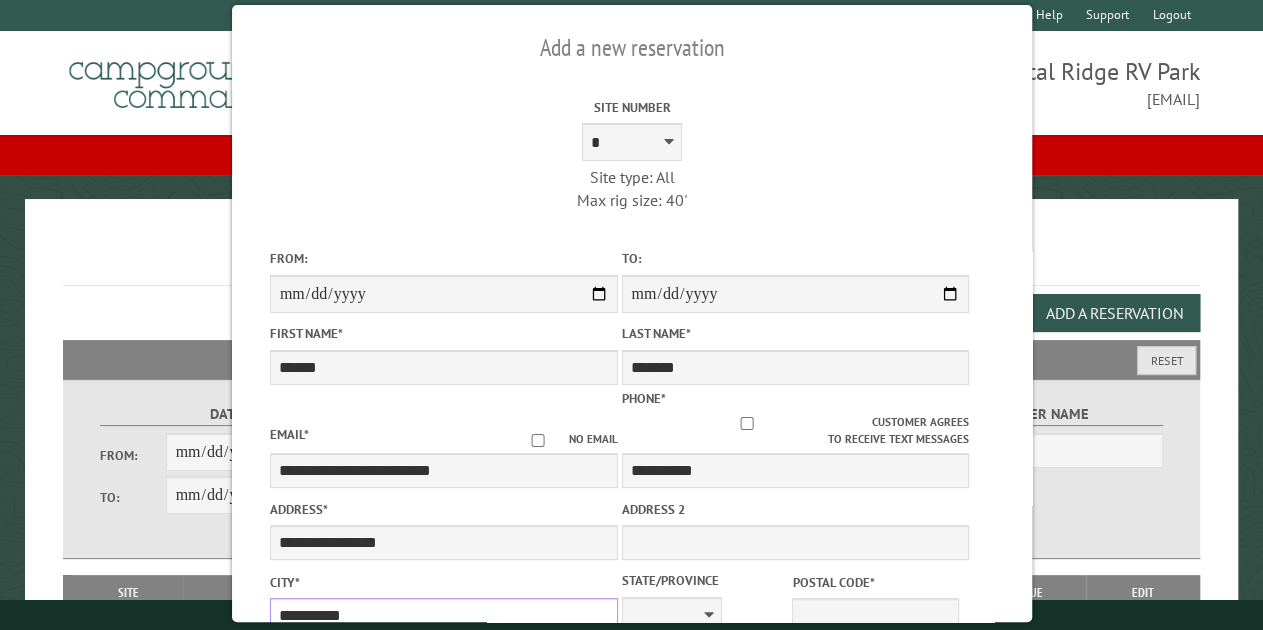 type on "**********" 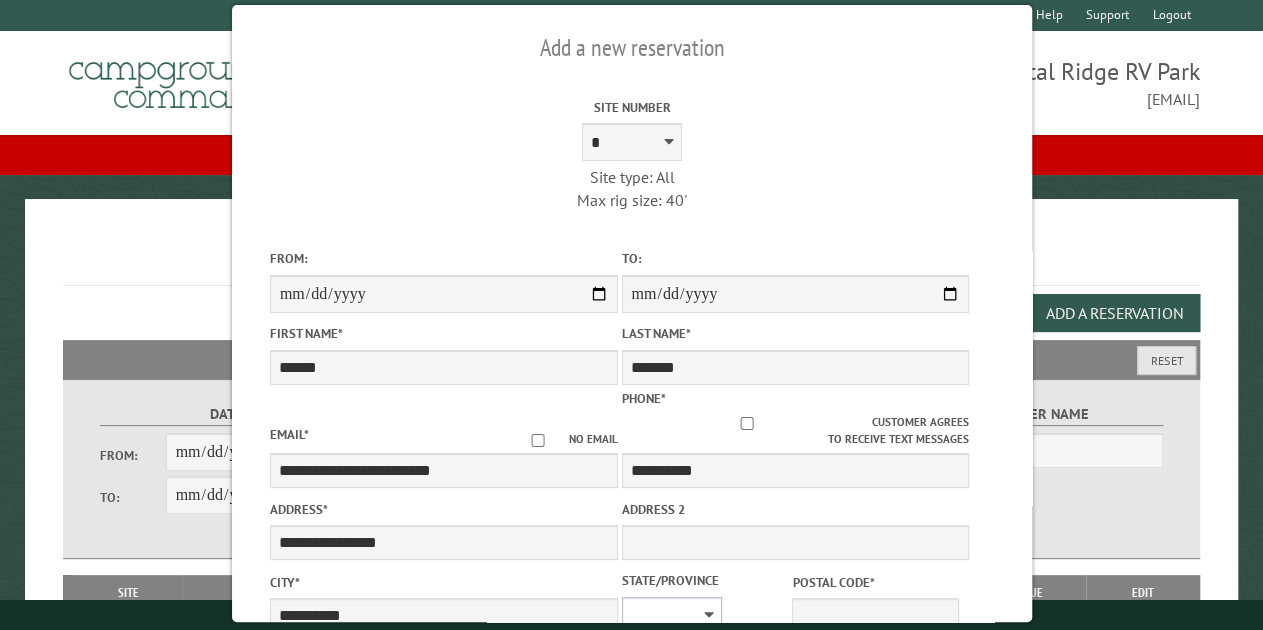 click on "** ** ** ** ** ** ** ** ** ** ** ** ** ** ** ** ** ** ** ** ** ** ** ** ** ** ** ** ** ** ** ** ** ** ** ** ** ** ** ** ** ** ** ** ** ** ** ** ** ** ** ** ** ** ** ** ** ** ** ** ** ** ** **" at bounding box center (671, 616) 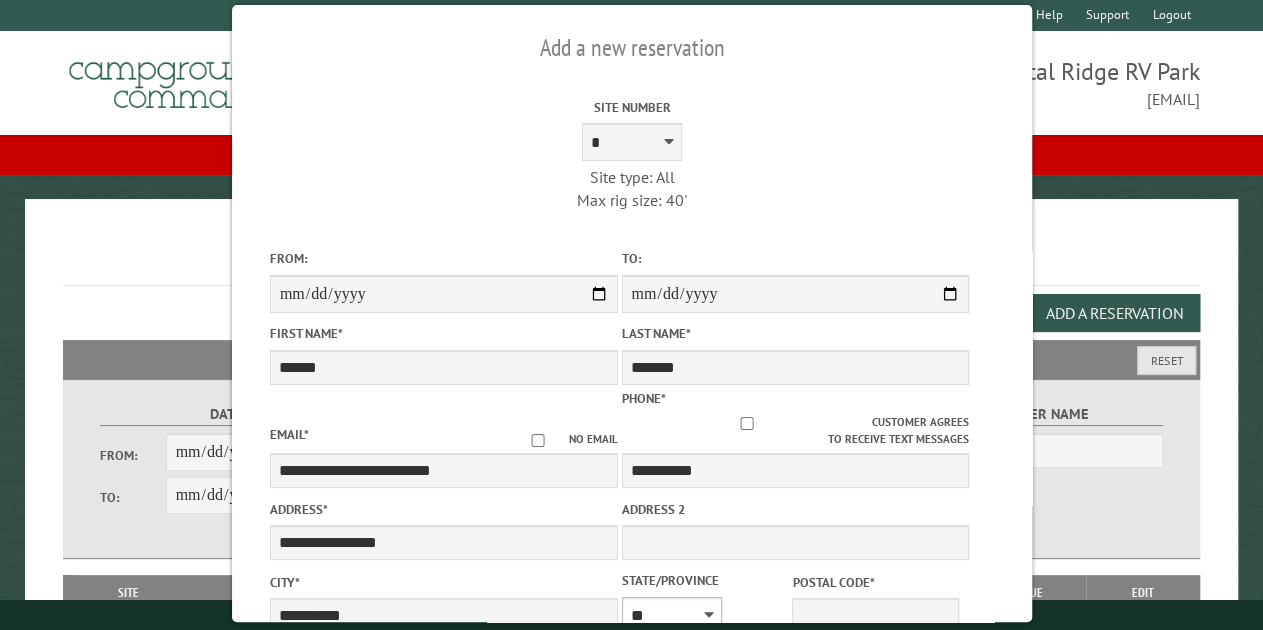 click on "** ** ** ** ** ** ** ** ** ** ** ** ** ** ** ** ** ** ** ** ** ** ** ** ** ** ** ** ** ** ** ** ** ** ** ** ** ** ** ** ** ** ** ** ** ** ** ** ** ** ** ** ** ** ** ** ** ** ** ** ** ** ** **" at bounding box center [671, 616] 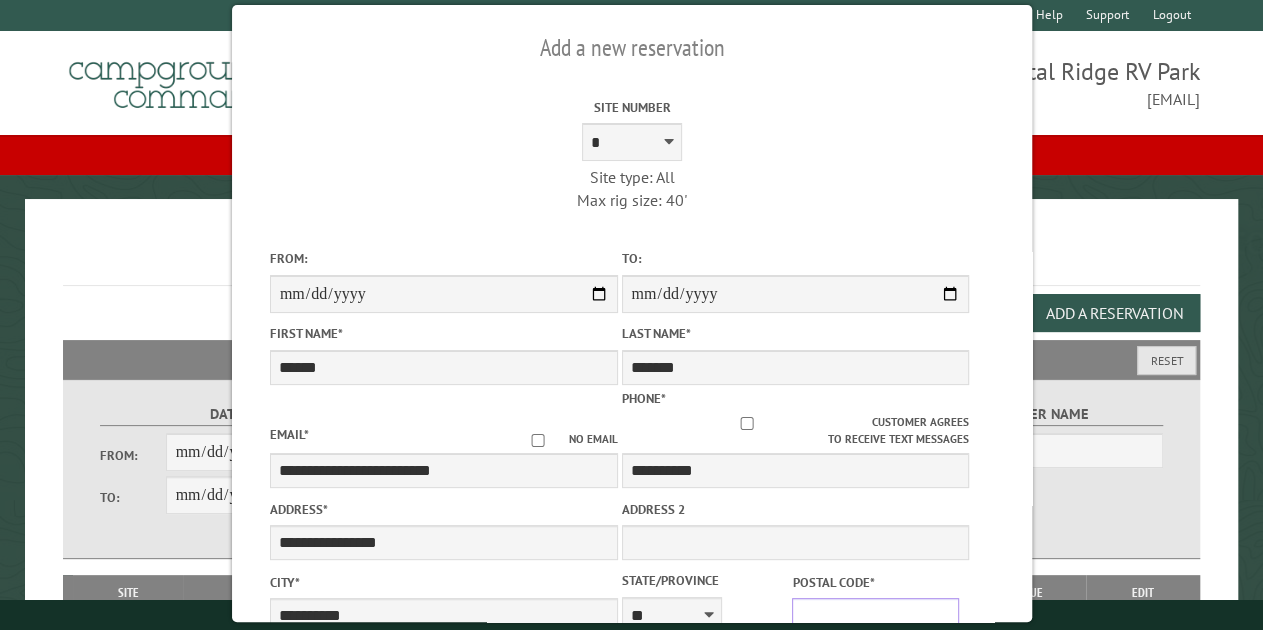 click on "Postal Code *" at bounding box center (875, 615) 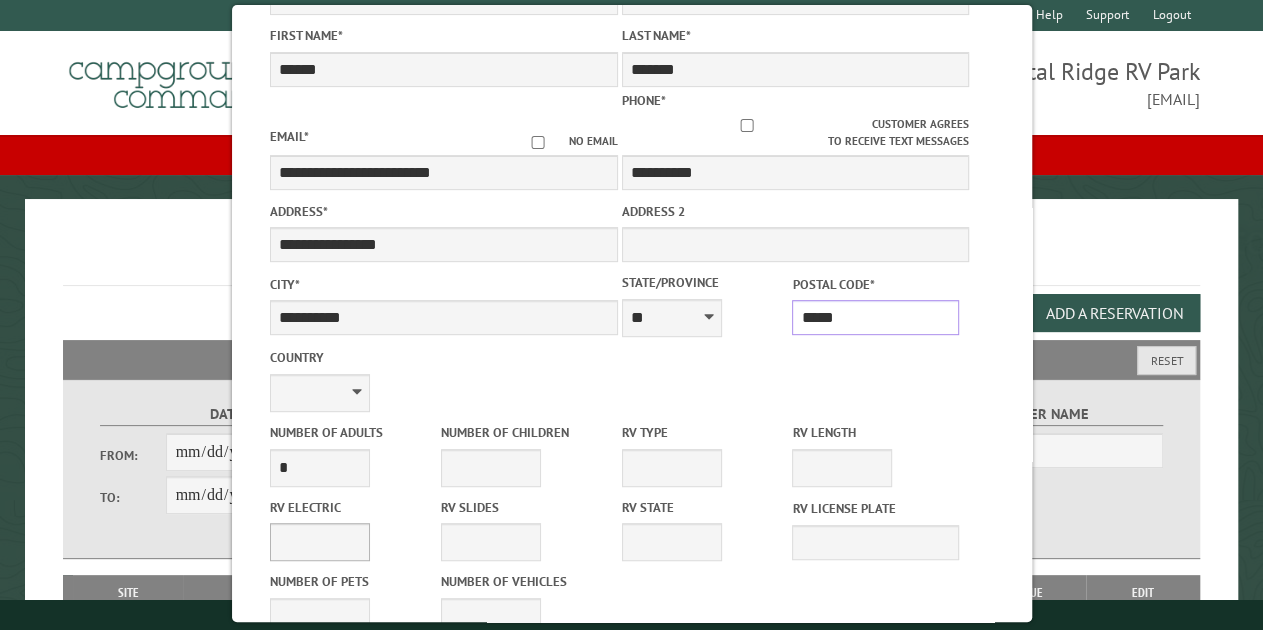 scroll, scrollTop: 308, scrollLeft: 0, axis: vertical 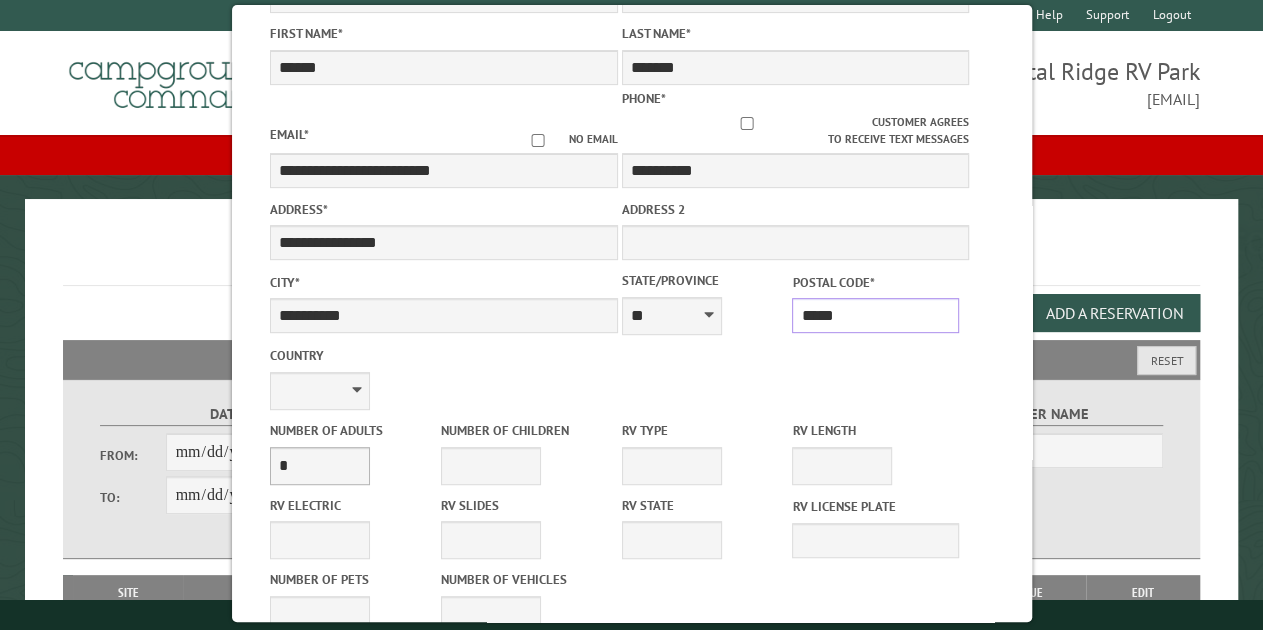 type on "*****" 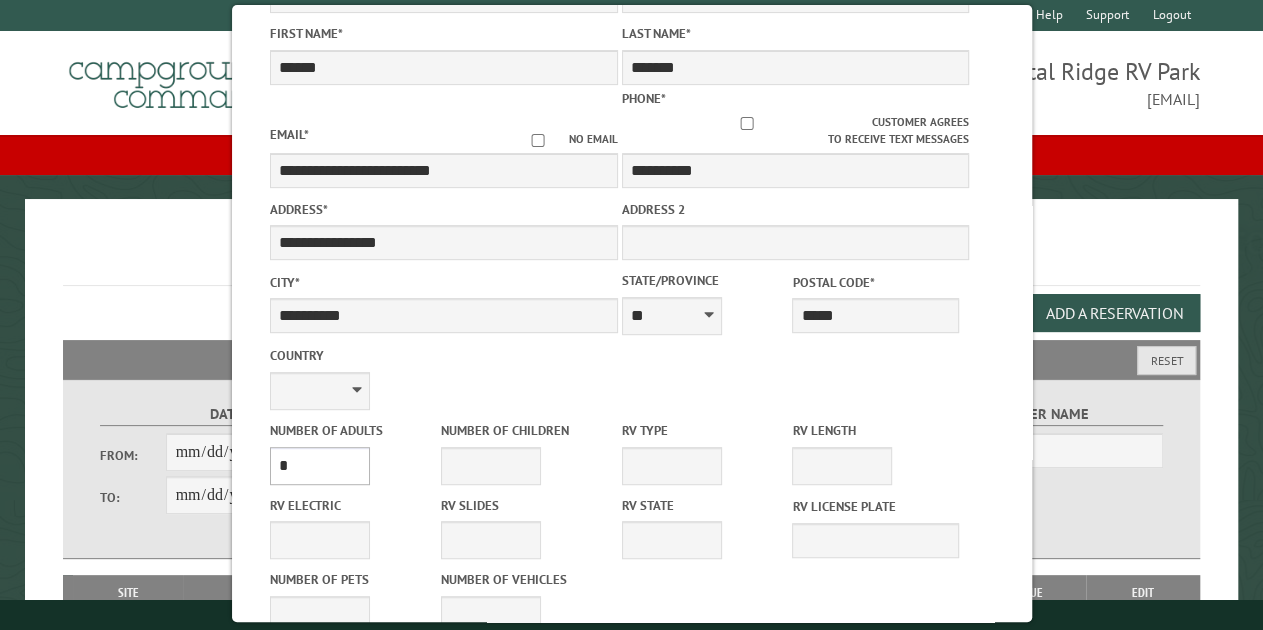 click on "* * * * * * * * * * **" at bounding box center (319, 466) 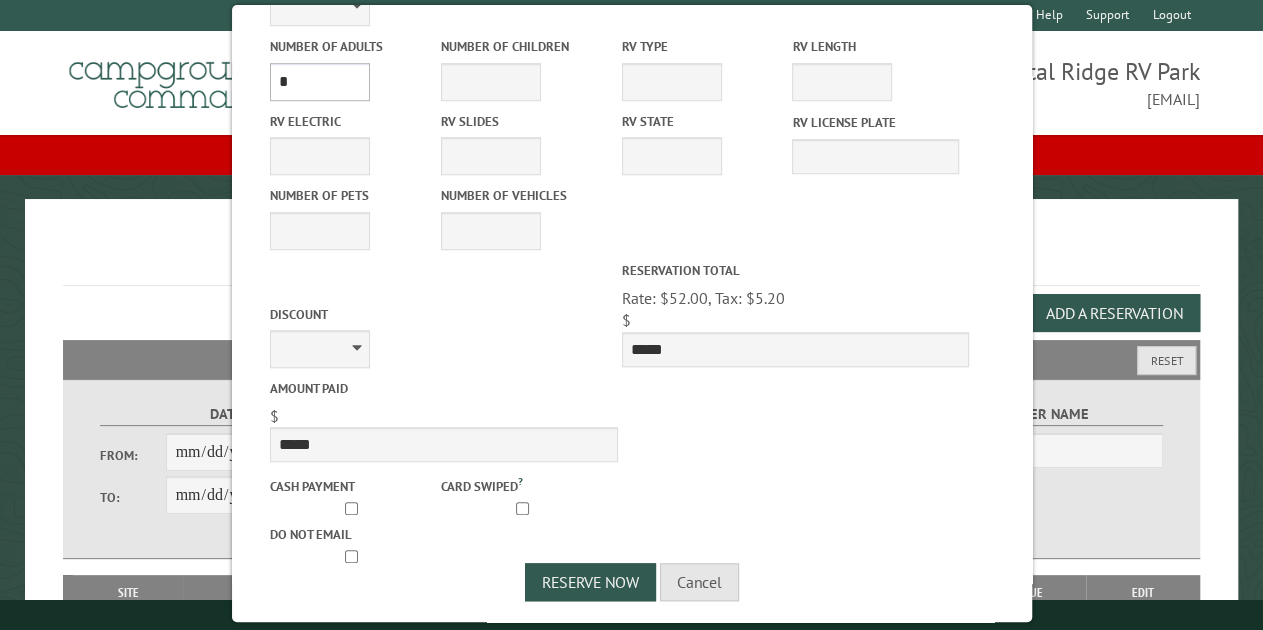 scroll, scrollTop: 695, scrollLeft: 0, axis: vertical 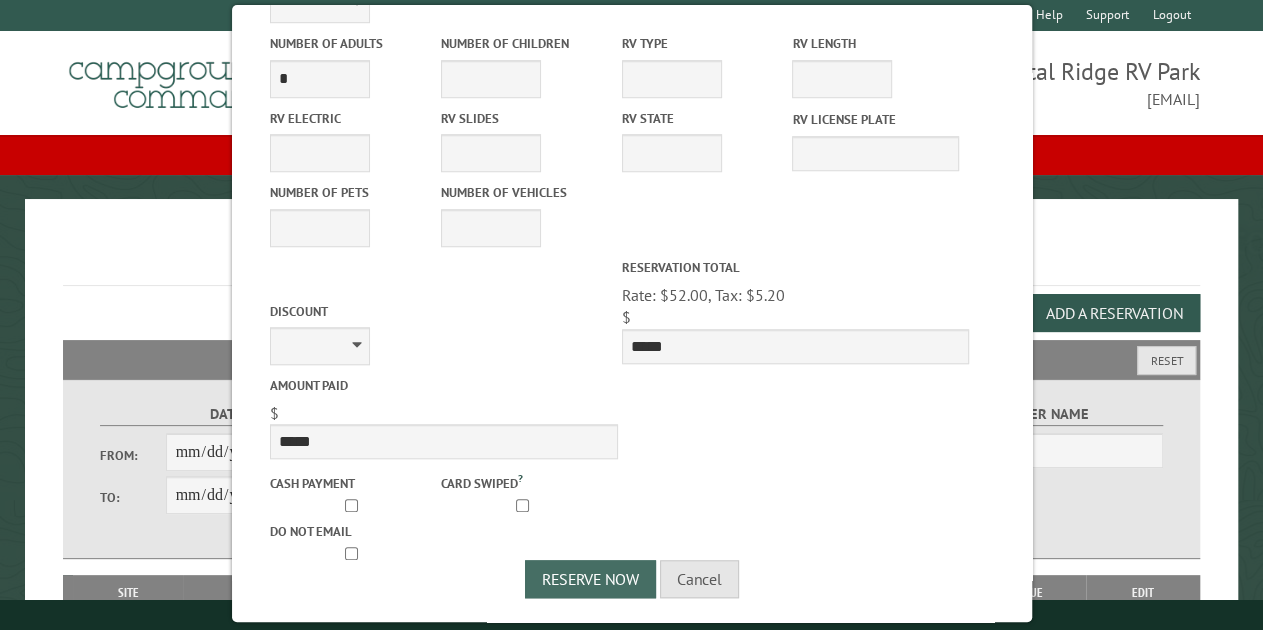click on "Reserve Now" at bounding box center (590, 579) 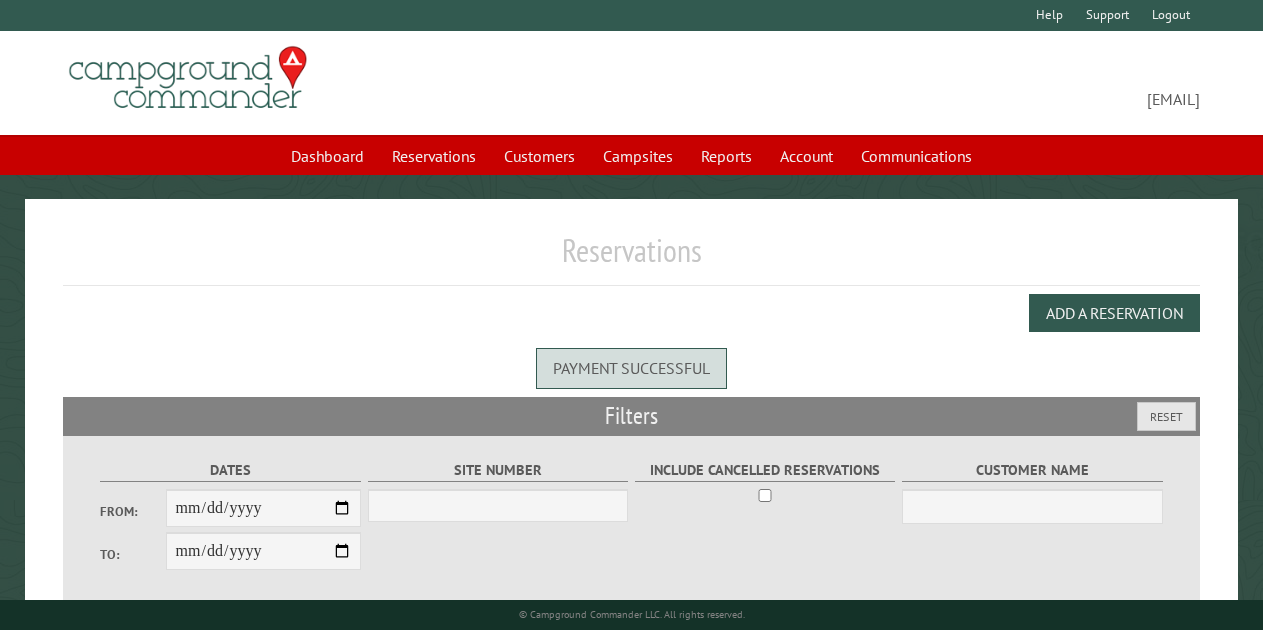 scroll, scrollTop: 0, scrollLeft: 0, axis: both 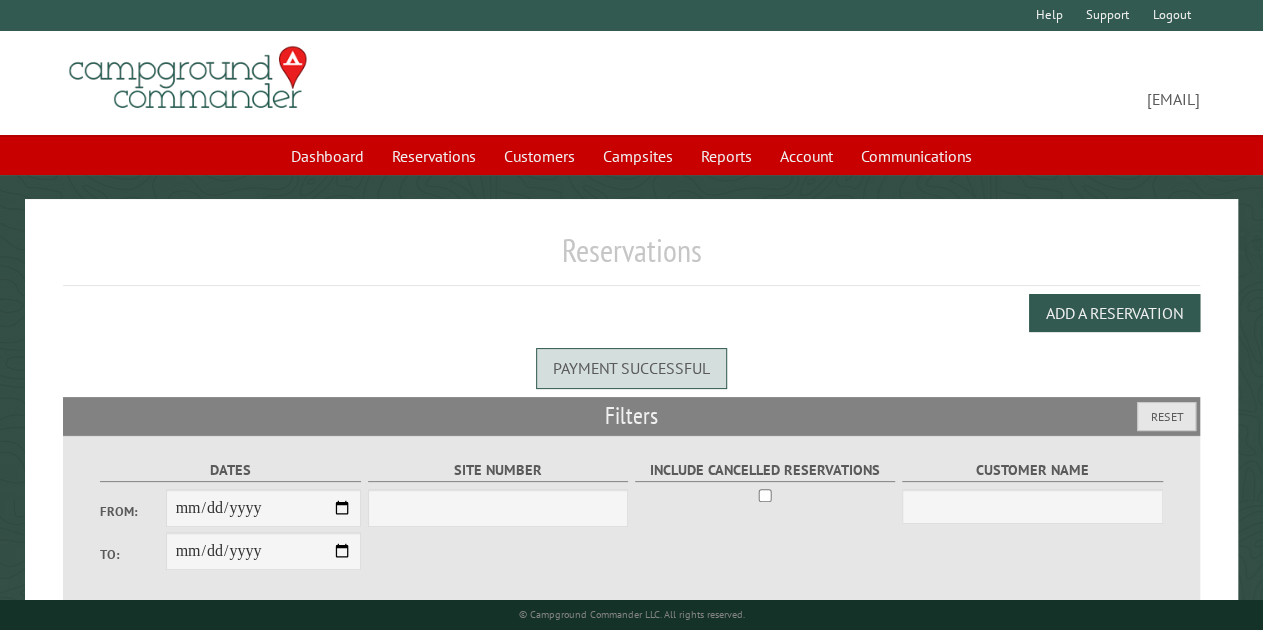 select on "***" 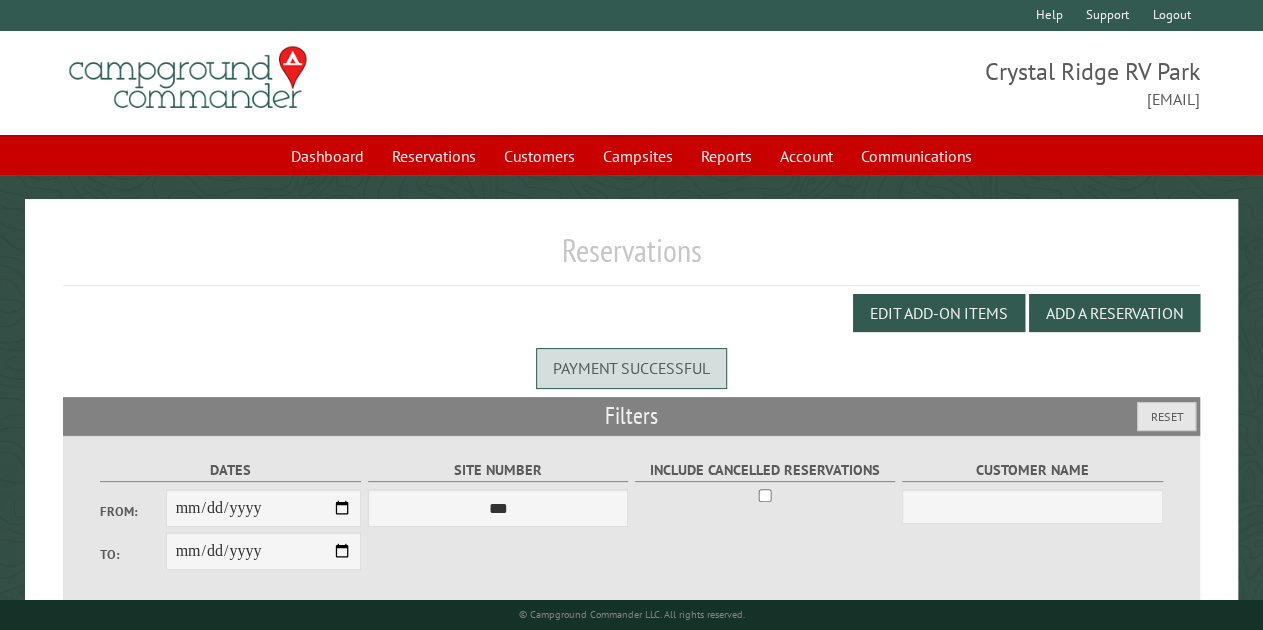 drag, startPoint x: 0, startPoint y: 0, endPoint x: 962, endPoint y: 212, distance: 985.08276 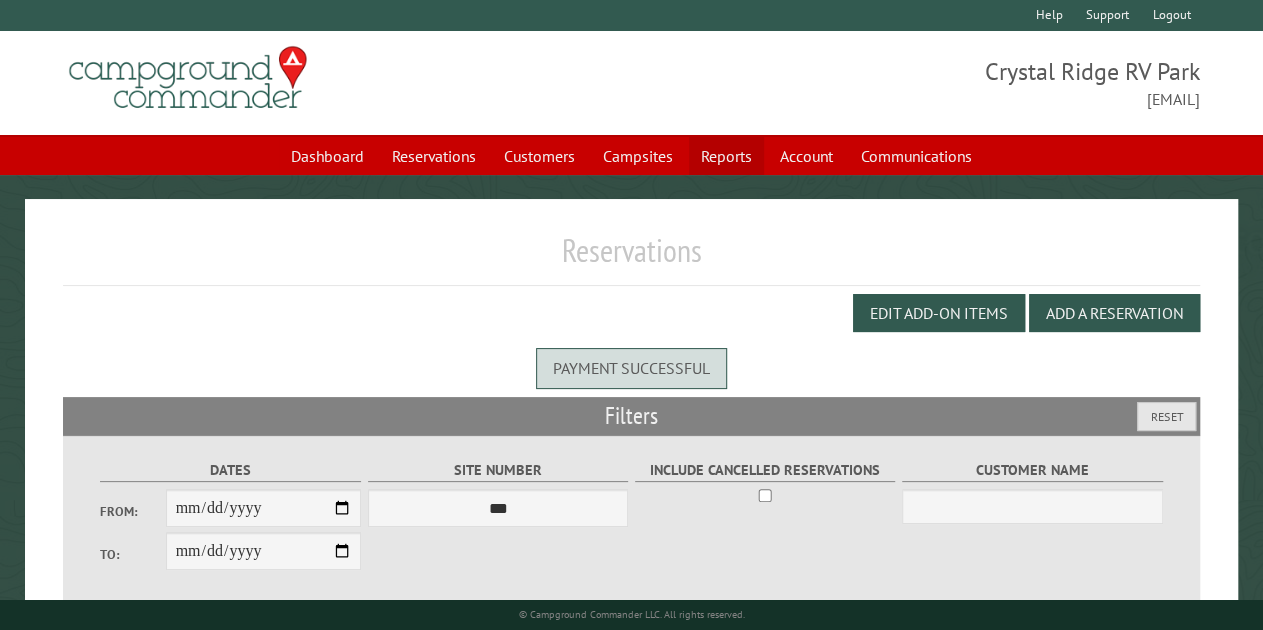 click on "Reports" at bounding box center [726, 156] 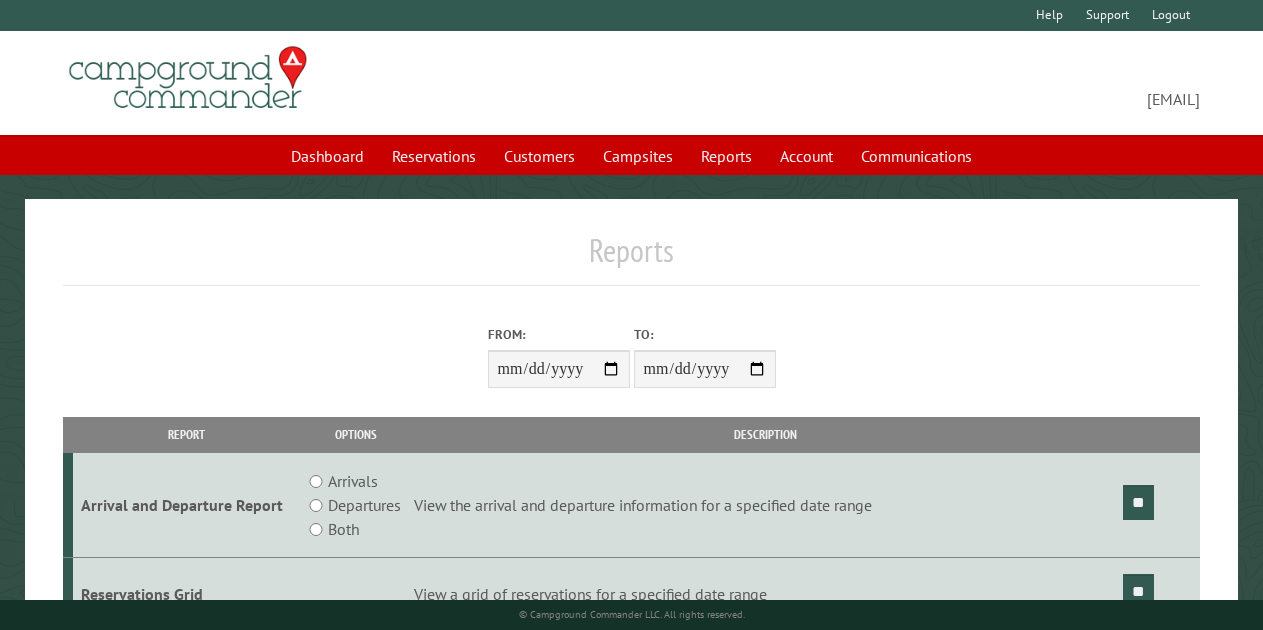 scroll, scrollTop: 0, scrollLeft: 0, axis: both 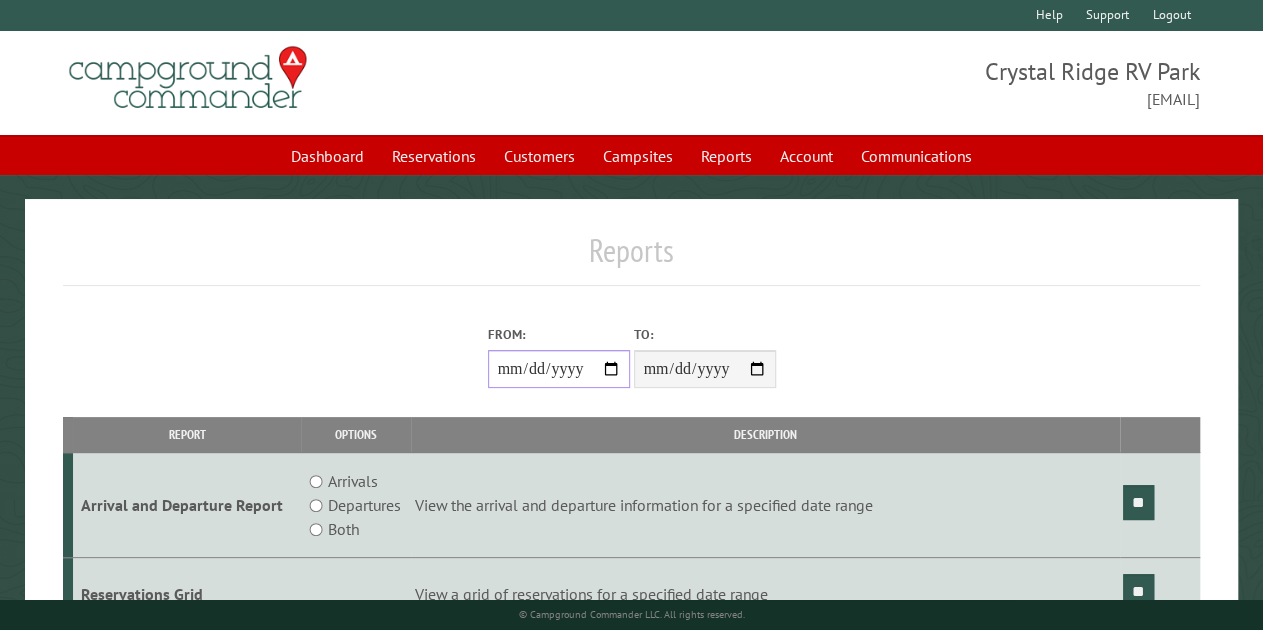 click on "From:" at bounding box center [559, 369] 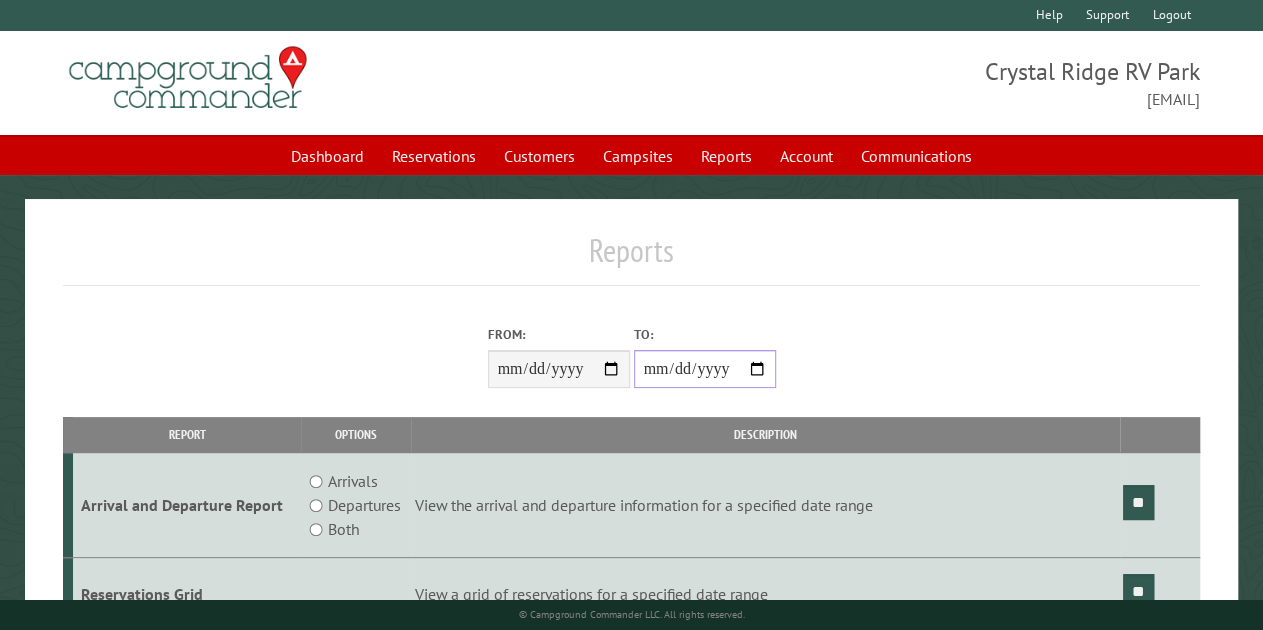 click on "**********" at bounding box center (705, 369) 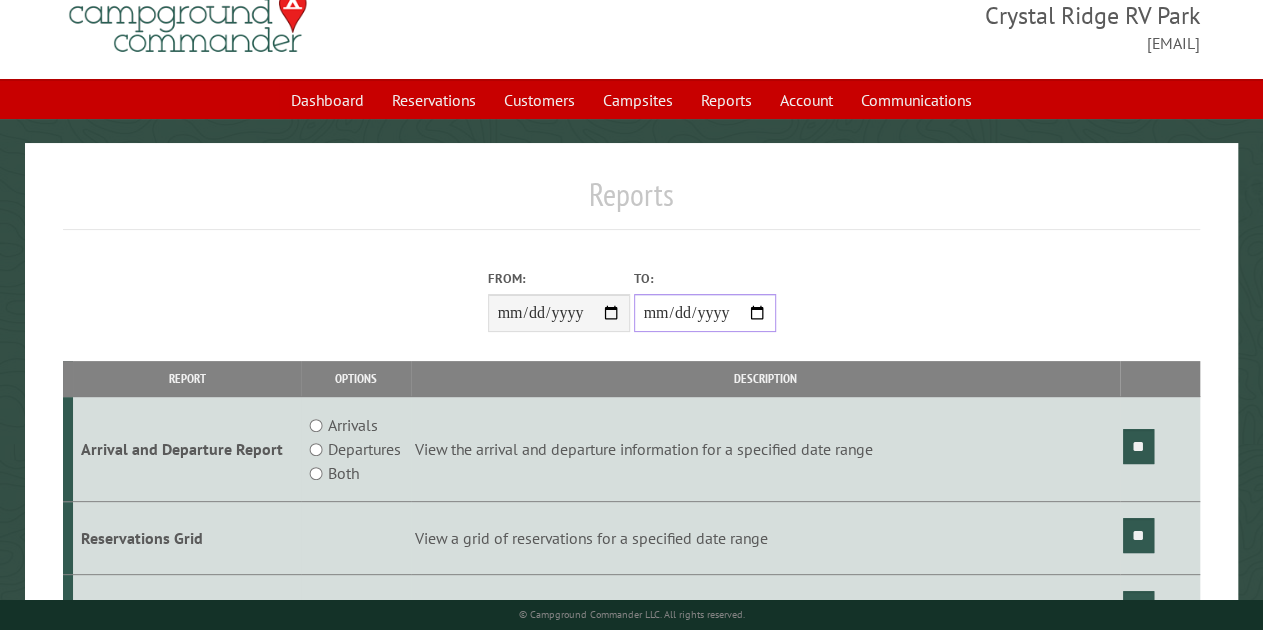 scroll, scrollTop: 100, scrollLeft: 0, axis: vertical 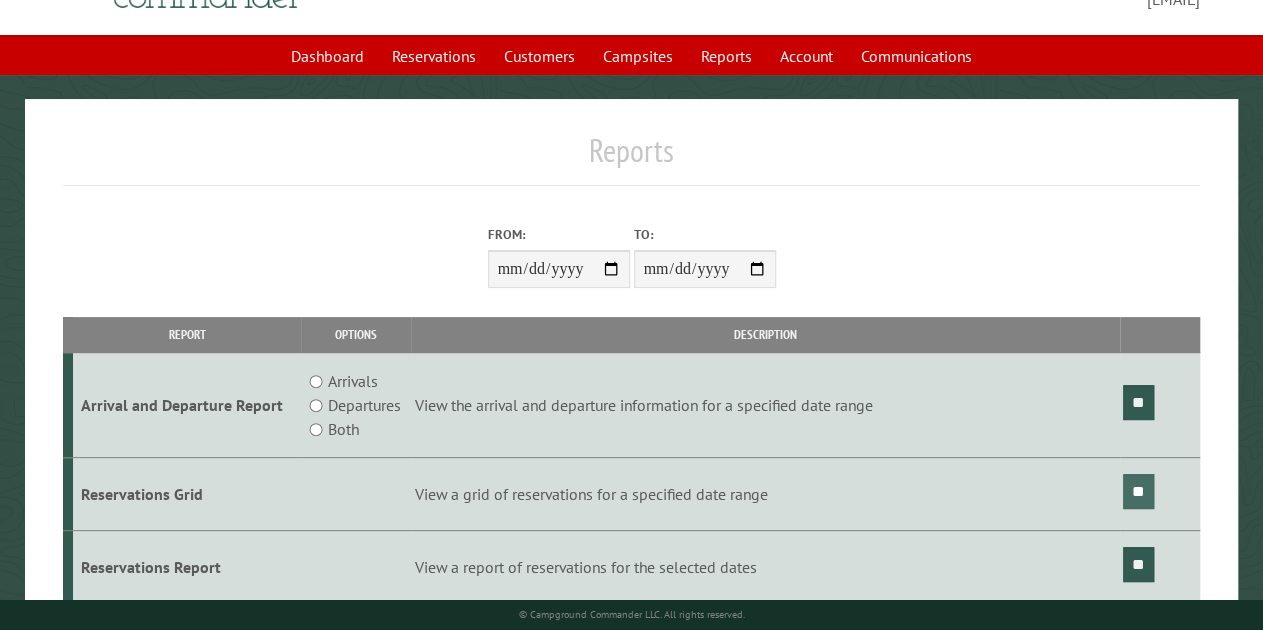 click on "**" at bounding box center [1138, 491] 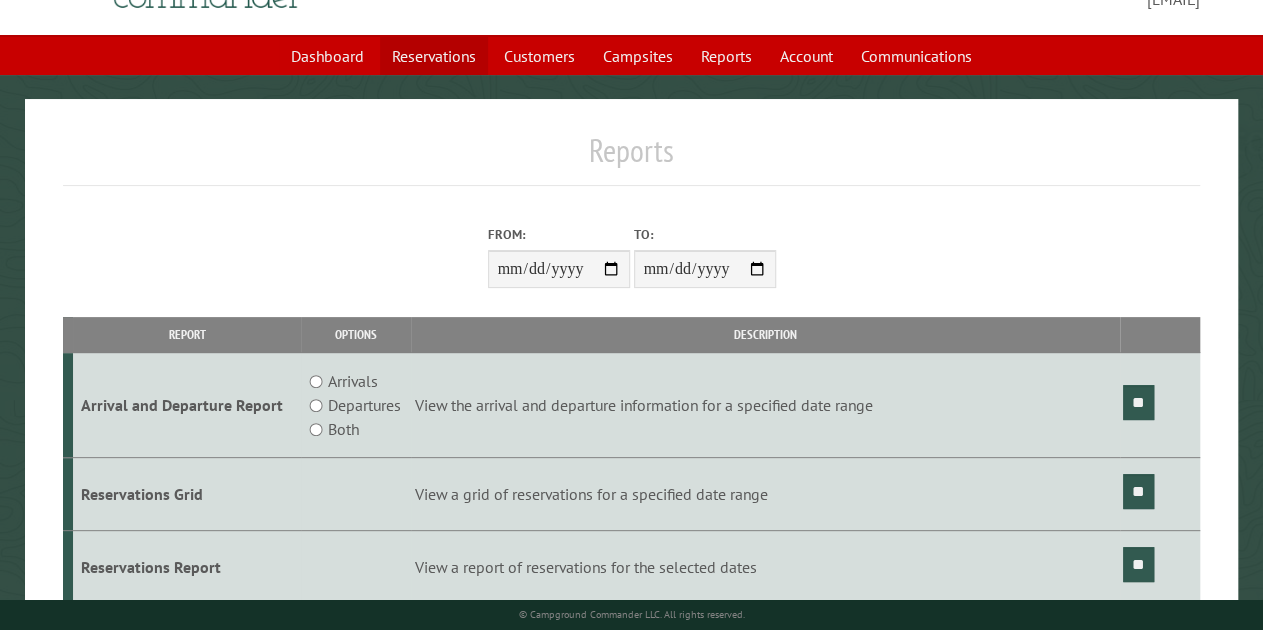 click on "Reservations" at bounding box center (434, 56) 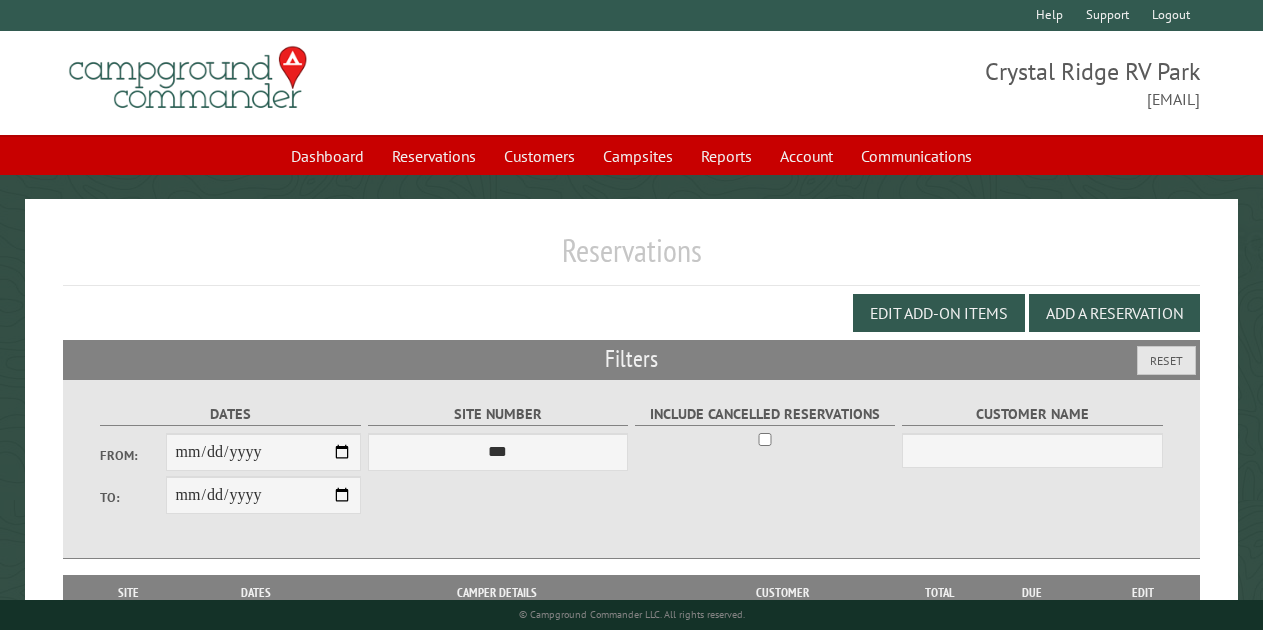 scroll, scrollTop: 0, scrollLeft: 0, axis: both 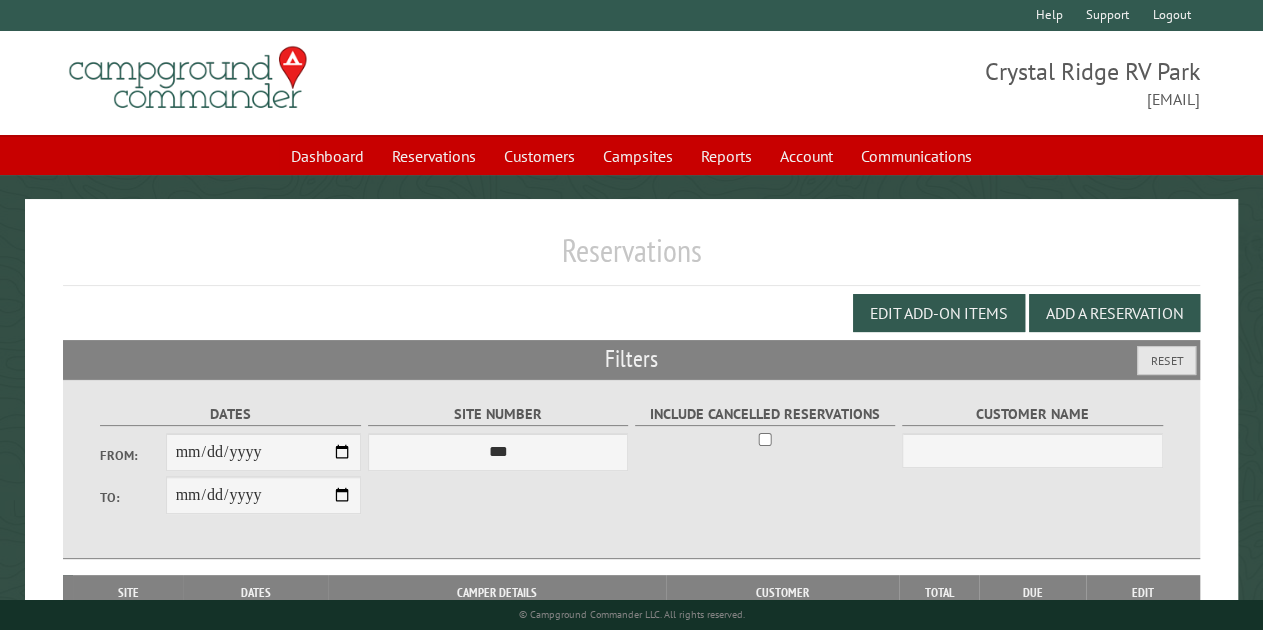 select 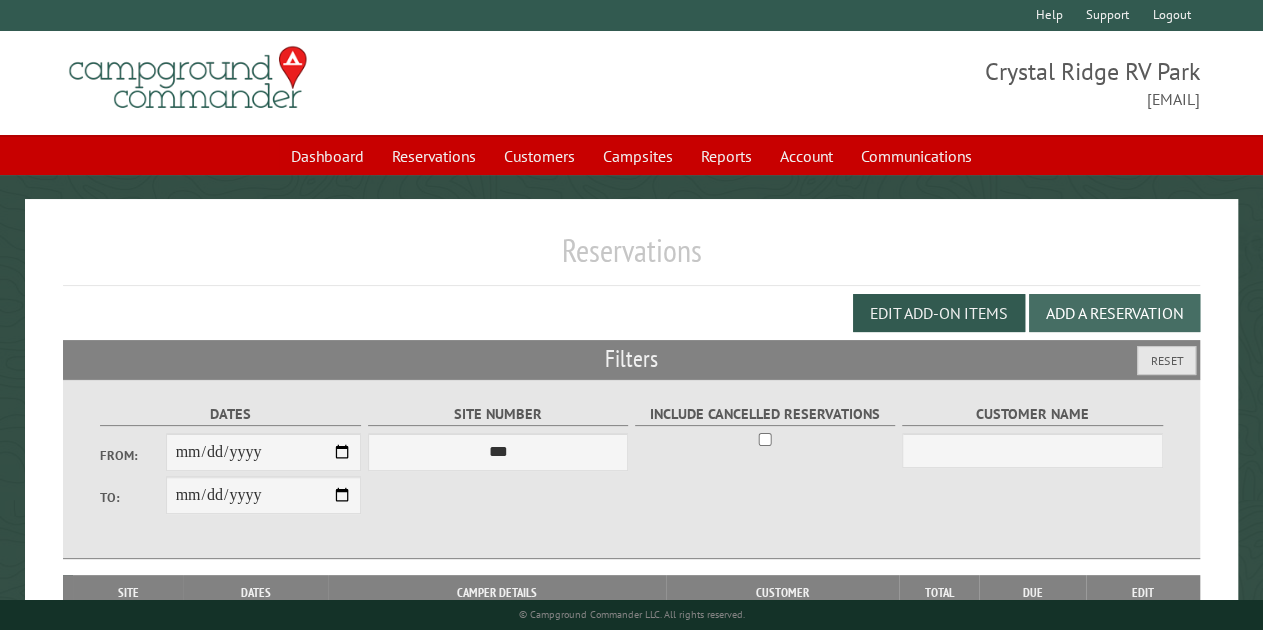 click on "Add a Reservation" at bounding box center (1114, 313) 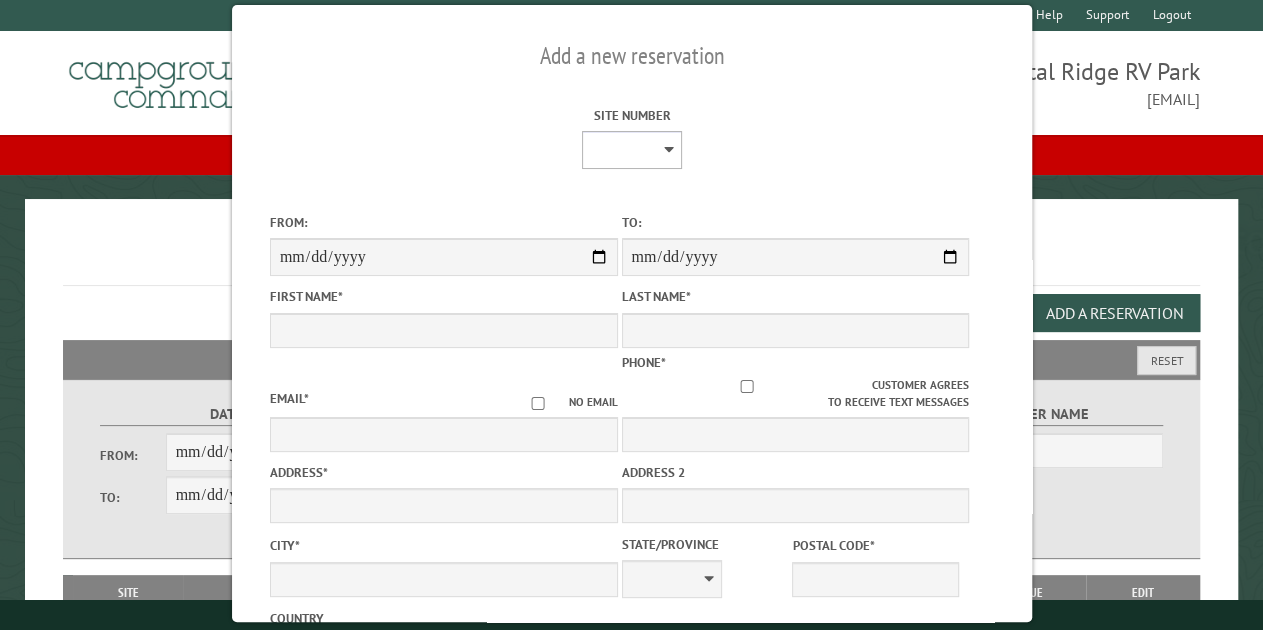 click on "**********" at bounding box center (632, 150) 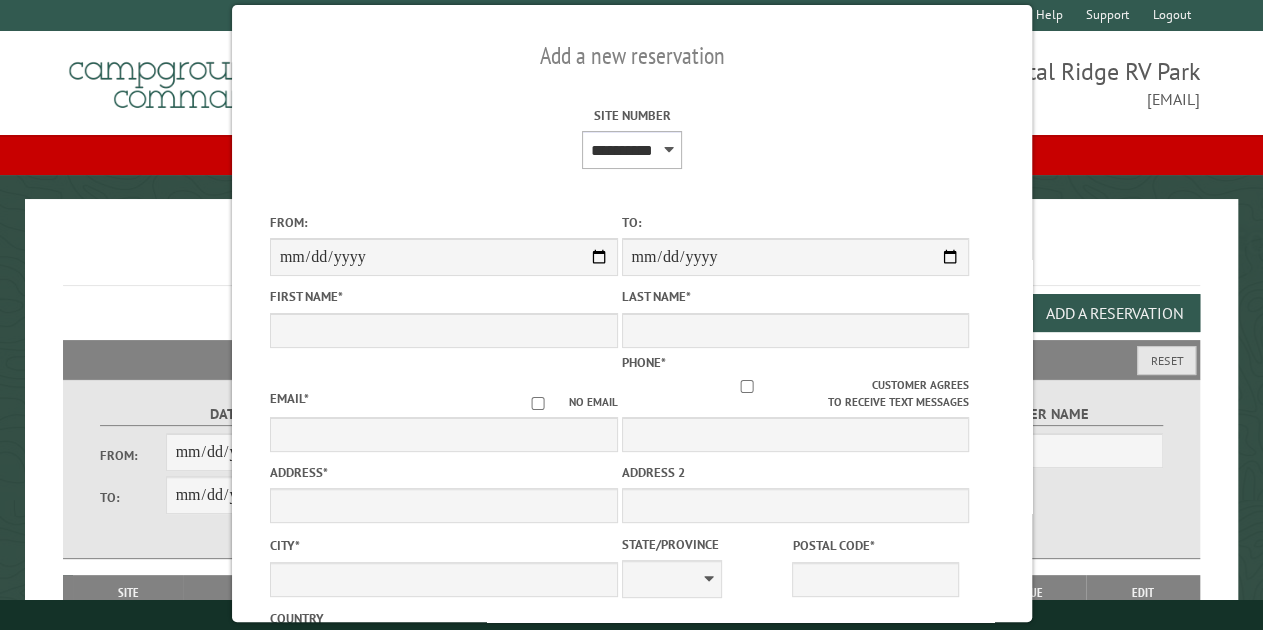 click on "**********" at bounding box center (632, 150) 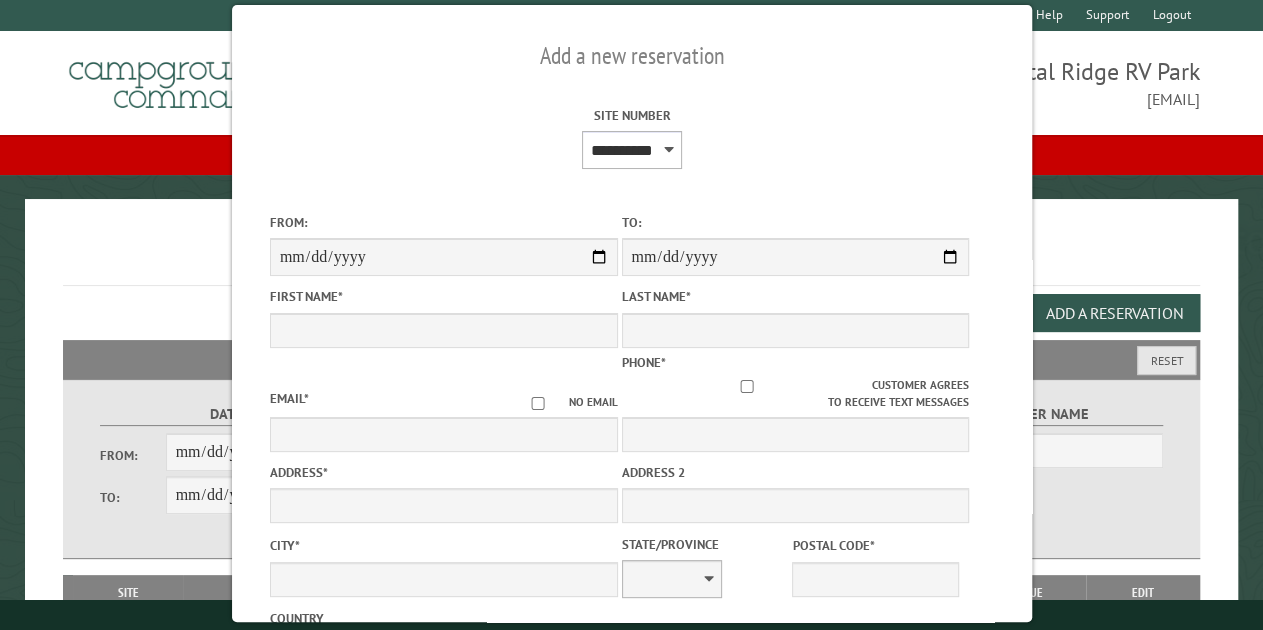 type on "****" 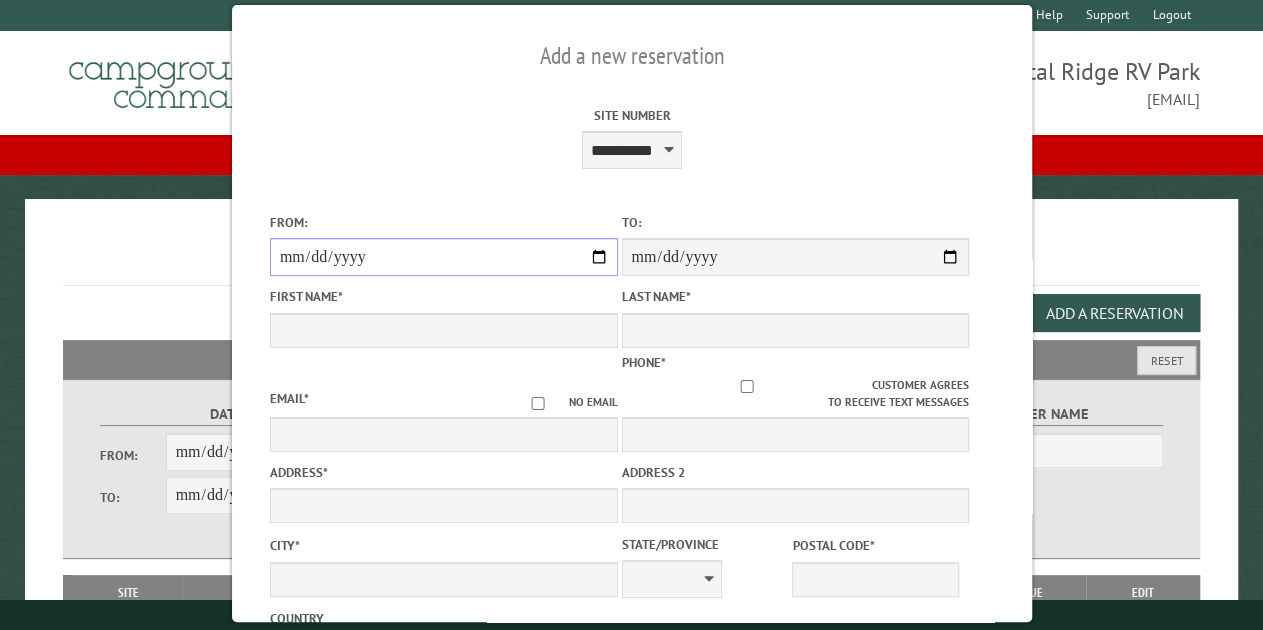 click on "From:" at bounding box center (443, 257) 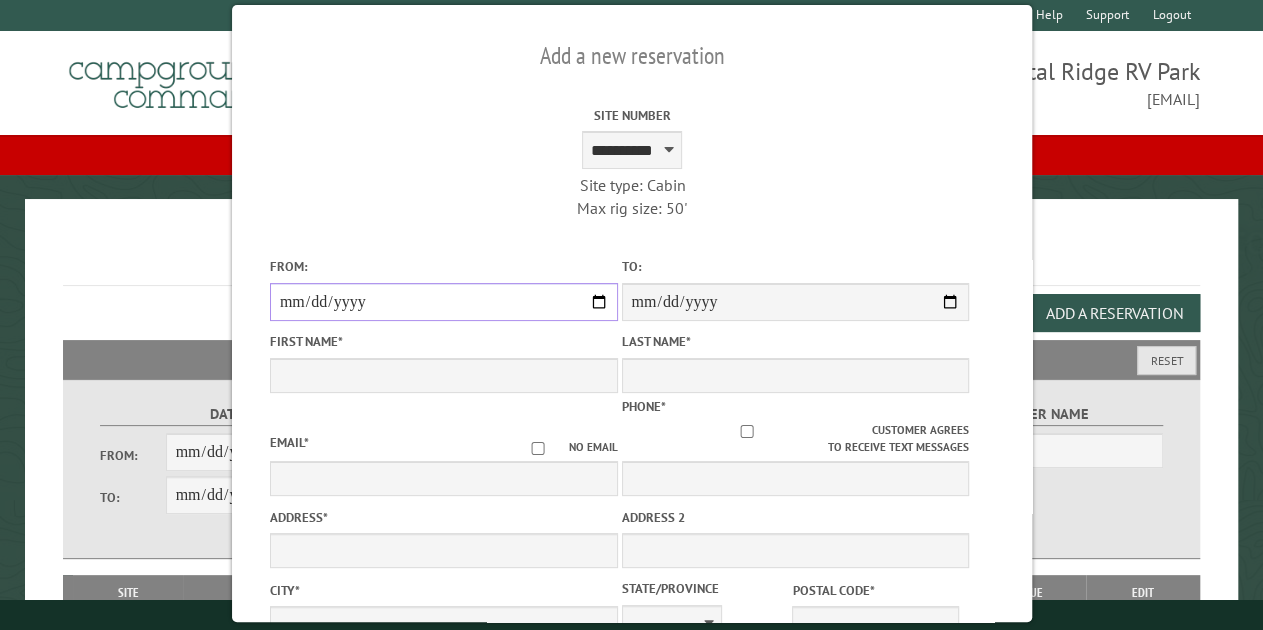 type on "**********" 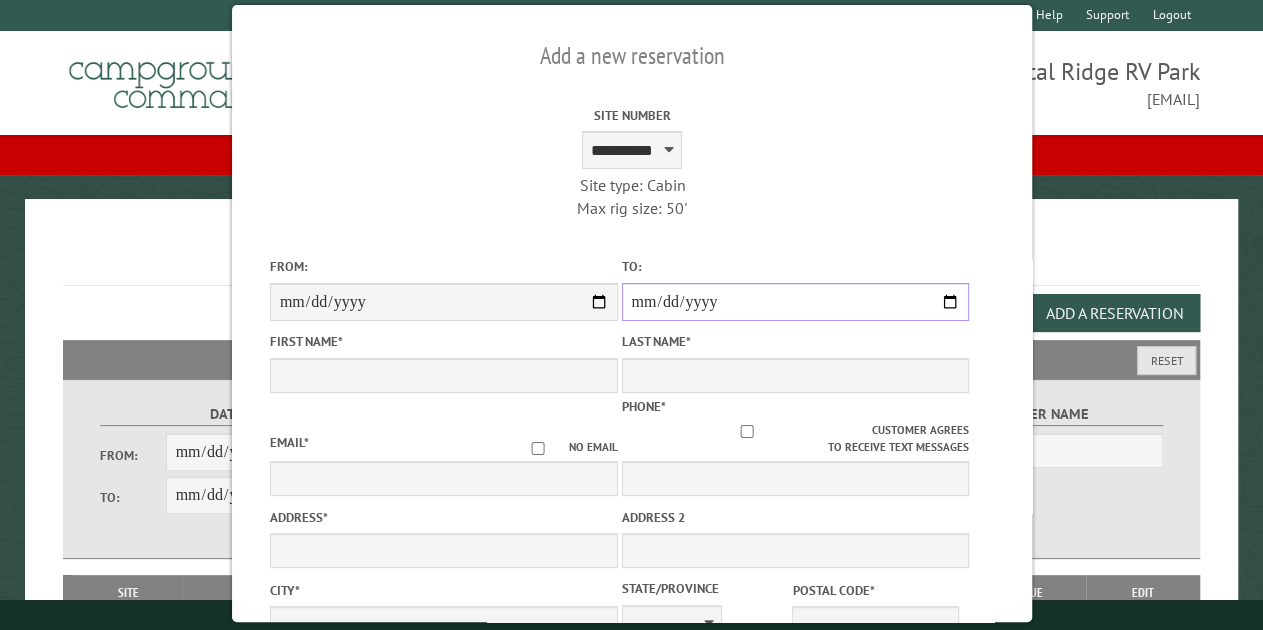 click on "**********" at bounding box center (795, 302) 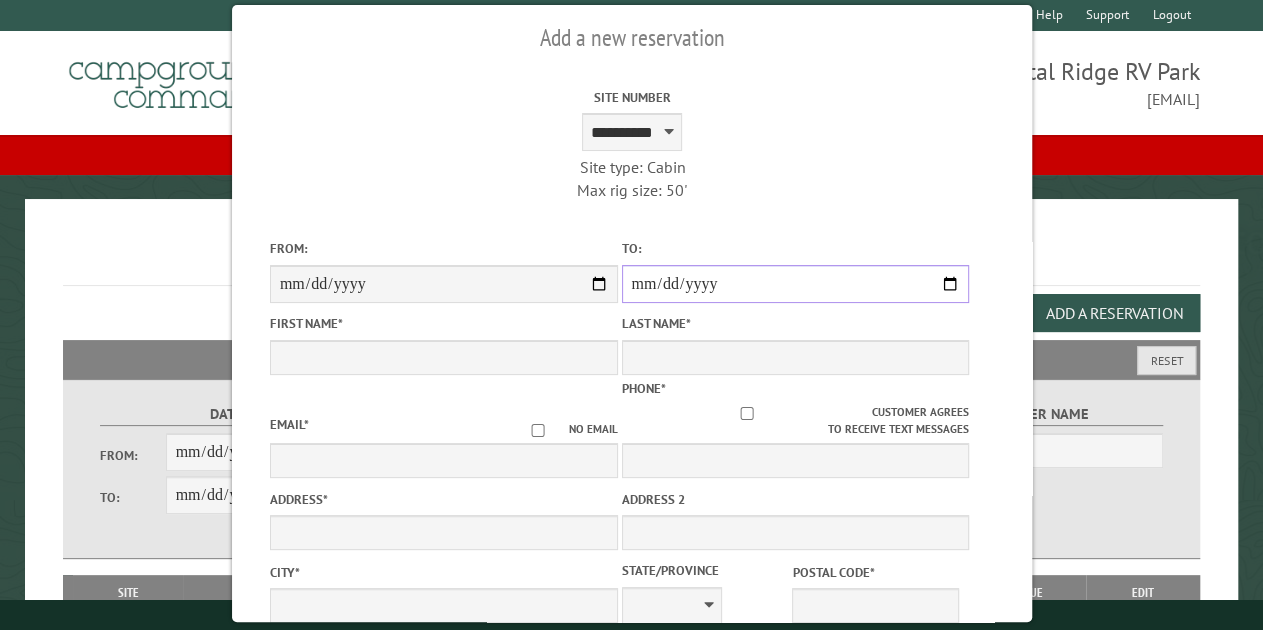 scroll, scrollTop: 0, scrollLeft: 0, axis: both 